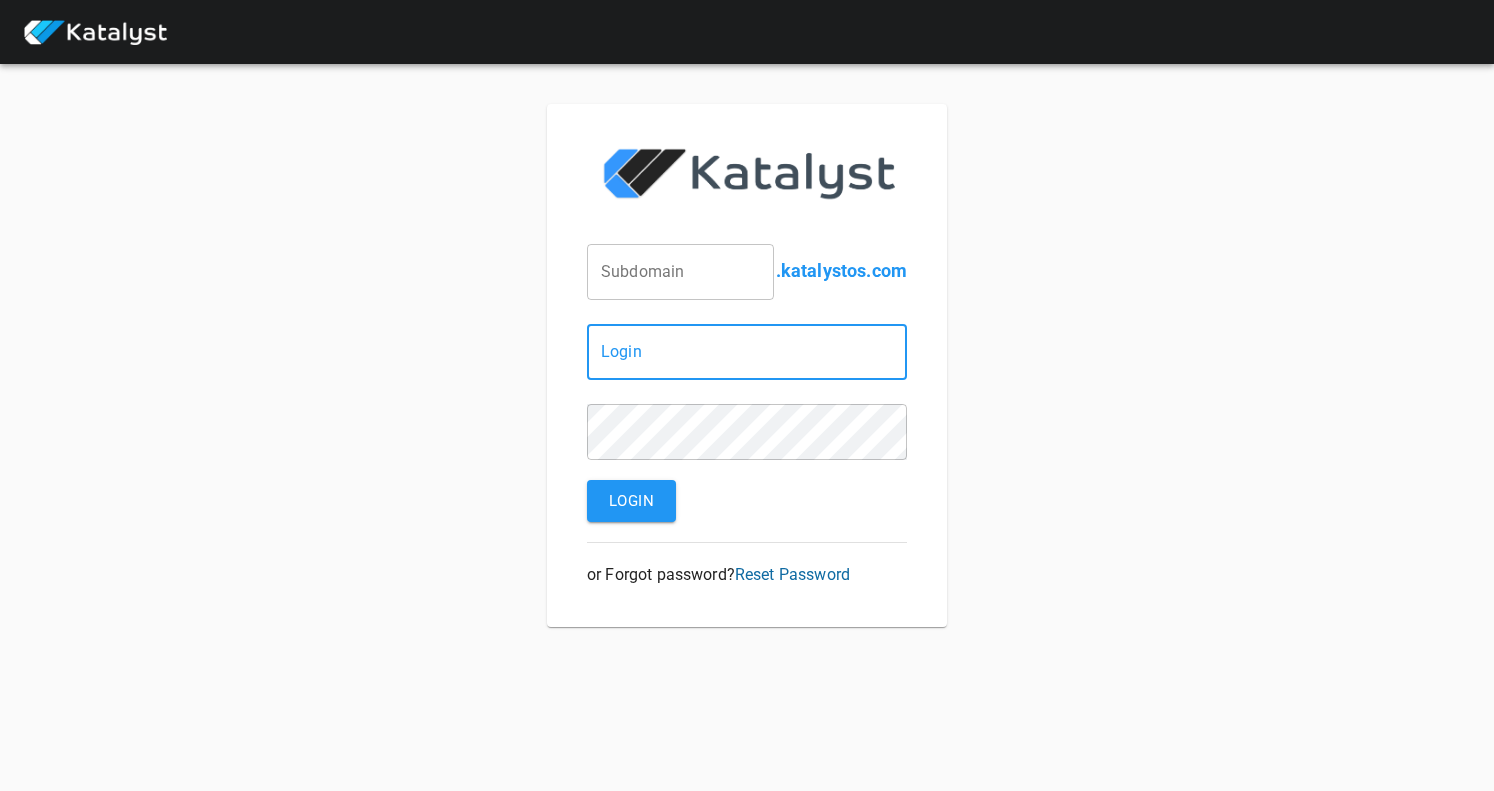 scroll, scrollTop: 0, scrollLeft: 0, axis: both 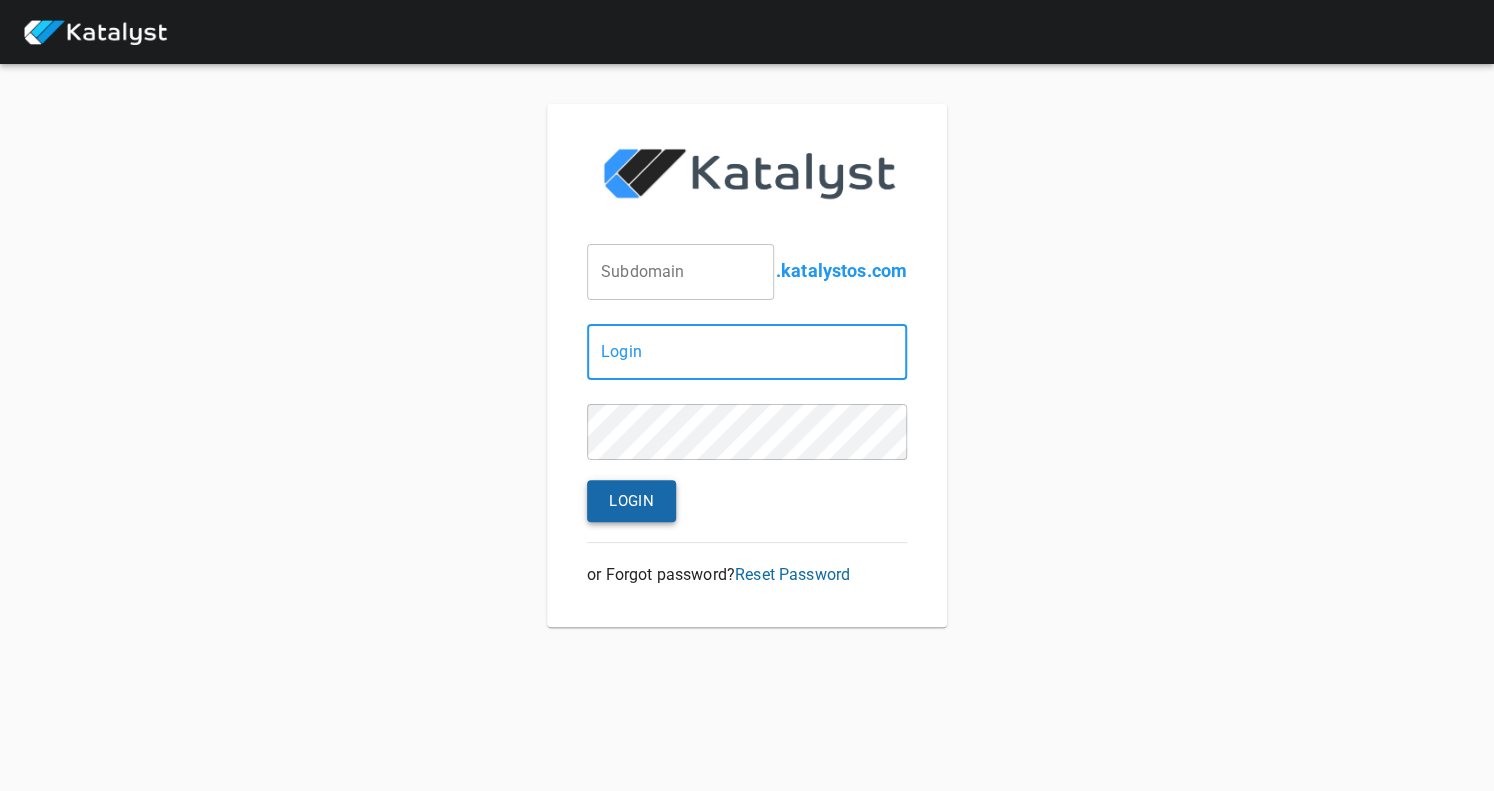 type on "[EMAIL]" 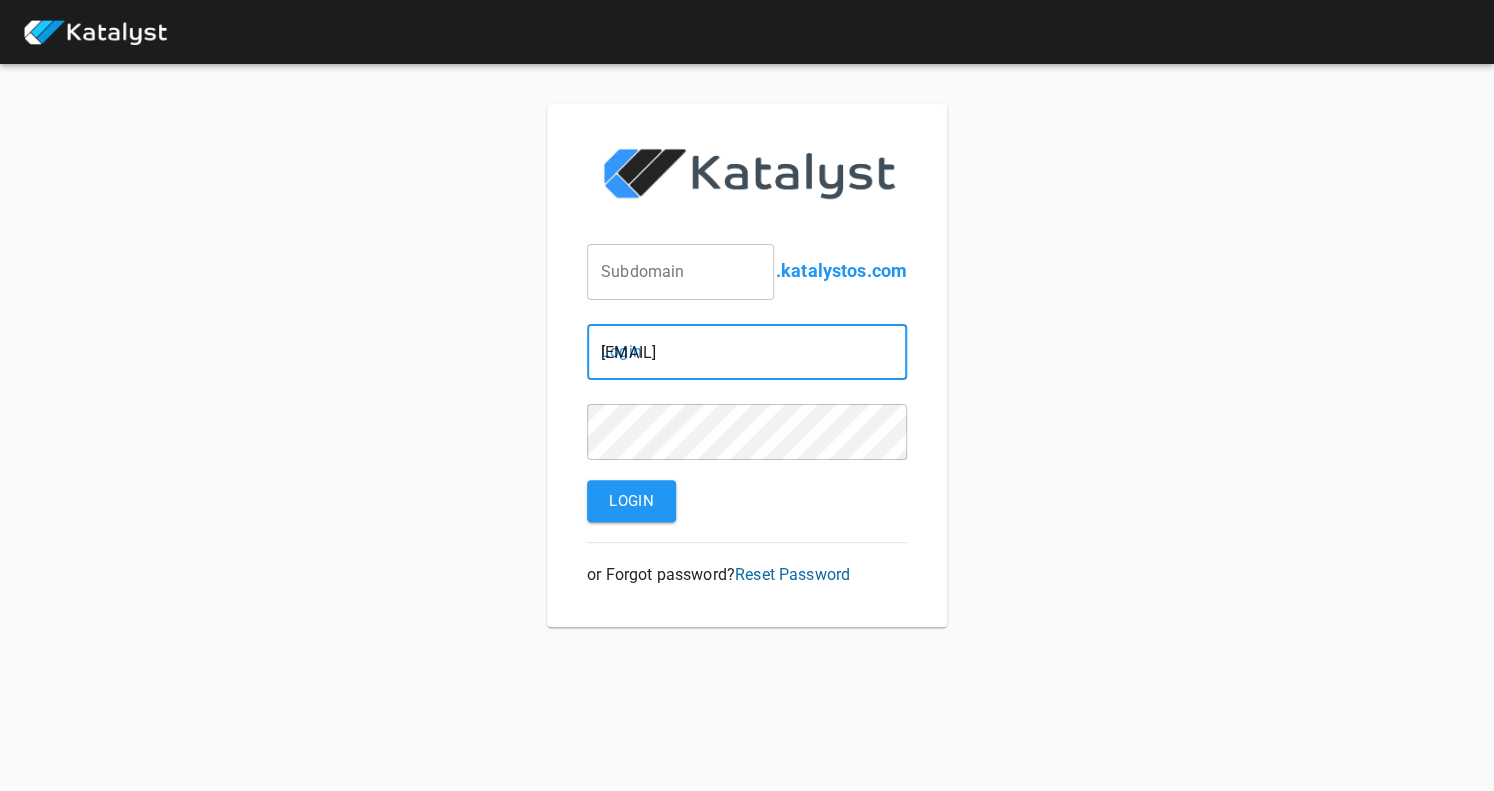 click on "Login" at bounding box center (631, 501) 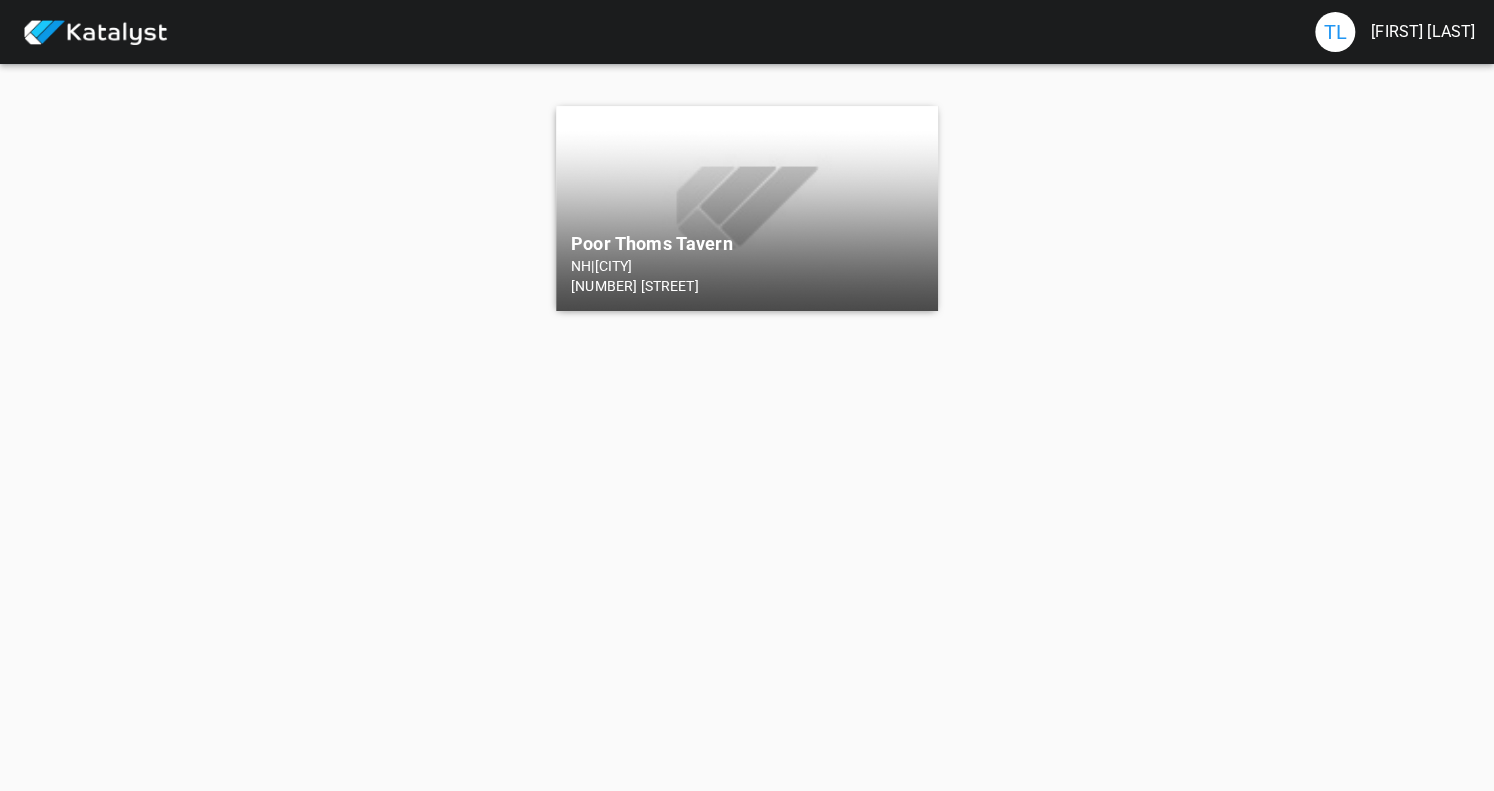 click on "[BUSINESS_NAME] [STATE] | [CITY] [NUMBER] [STREET]" at bounding box center (747, 208) 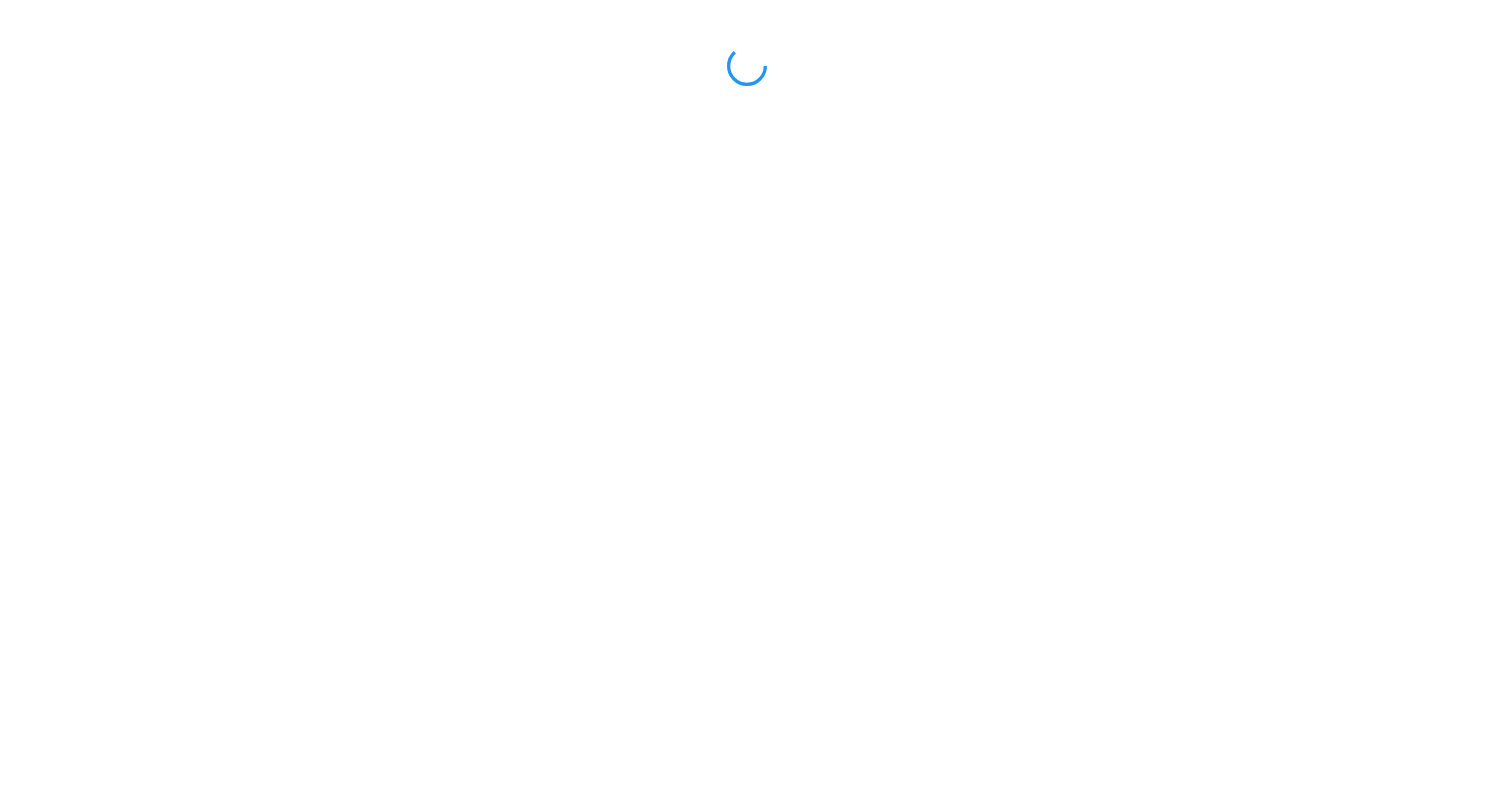 scroll, scrollTop: 0, scrollLeft: 0, axis: both 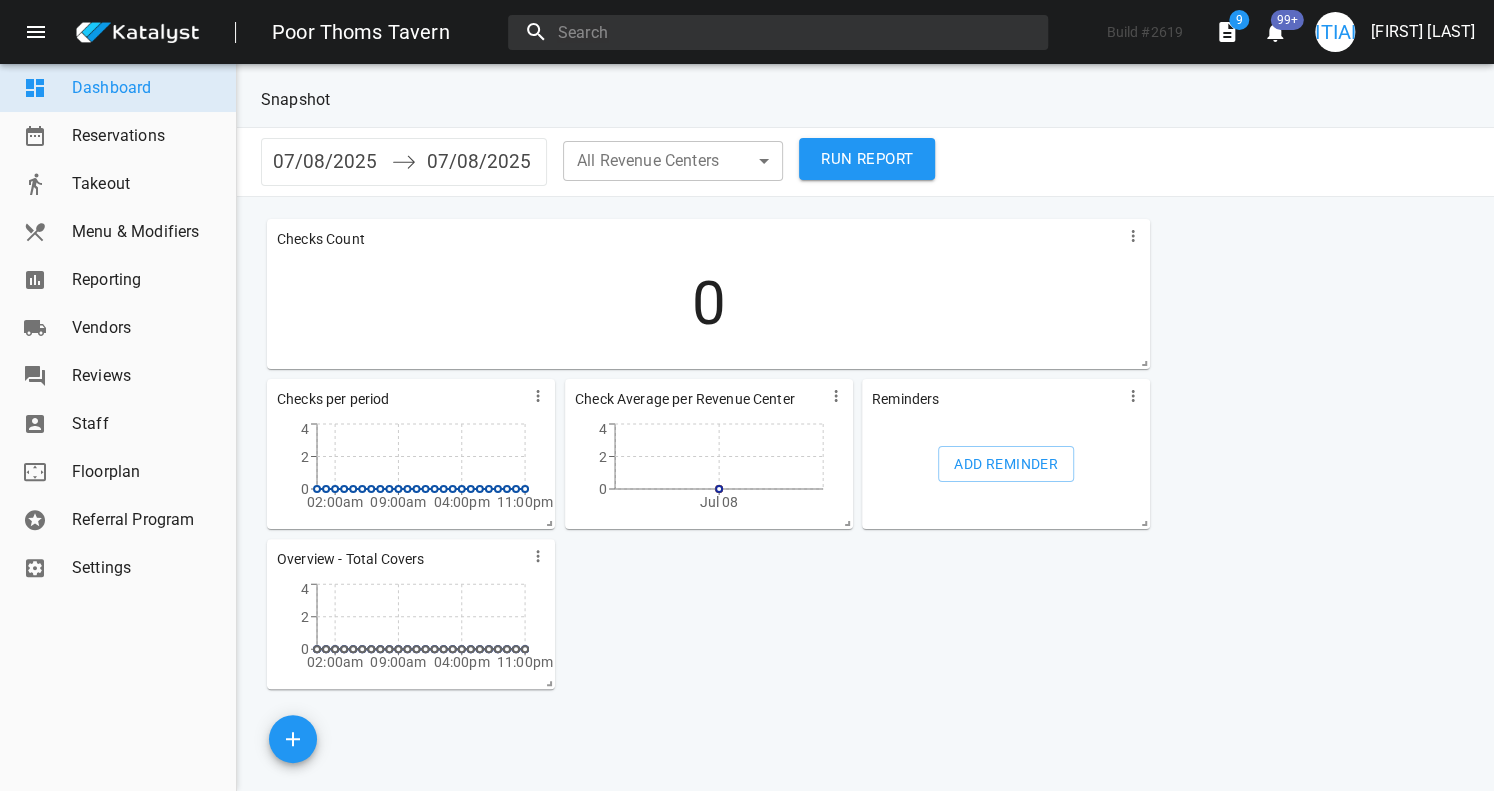 click on "Menu & Modifiers" at bounding box center [146, 232] 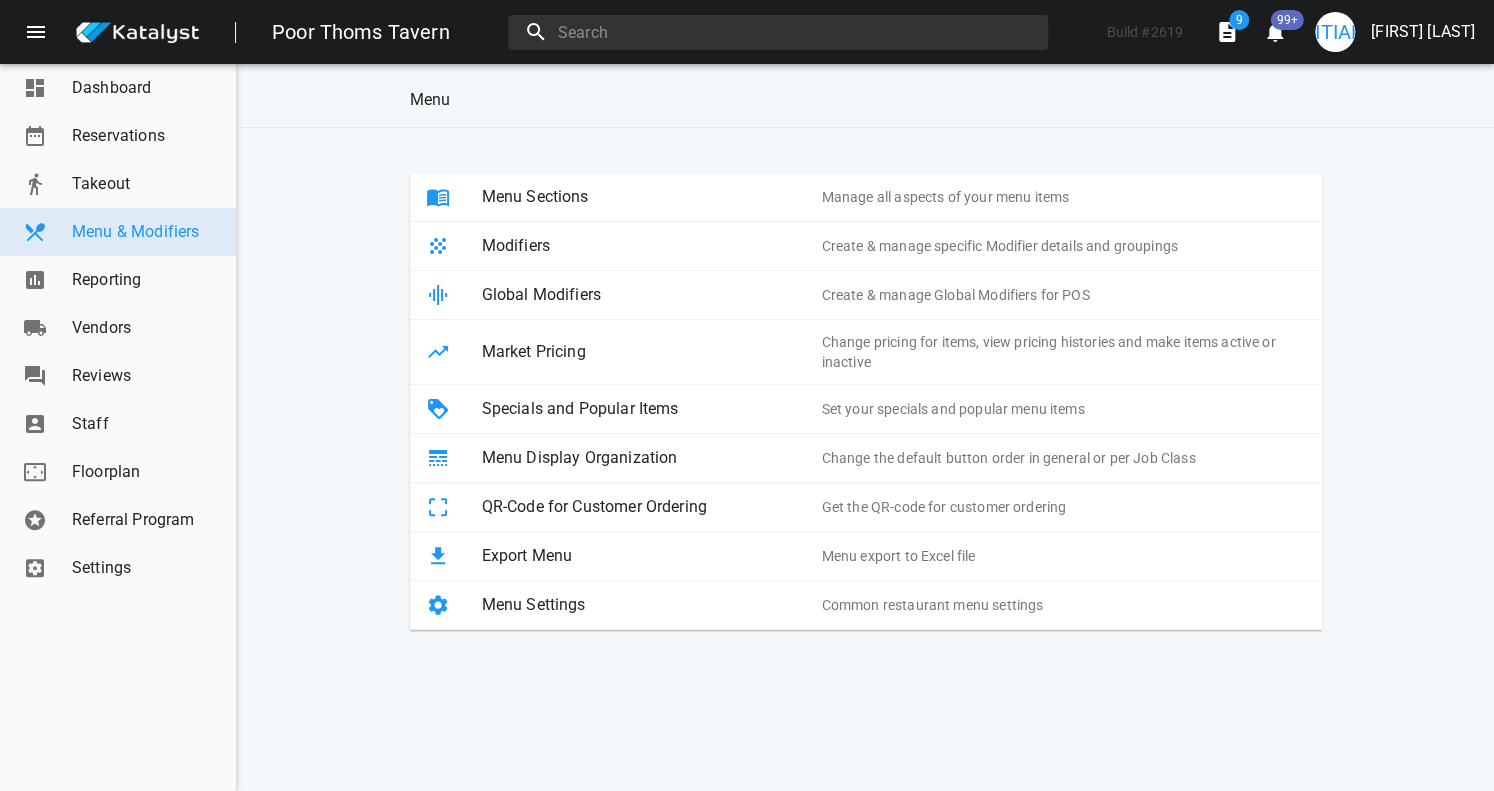 click on "Menu Sections Manage all aspects of your menu items" at bounding box center (866, 197) 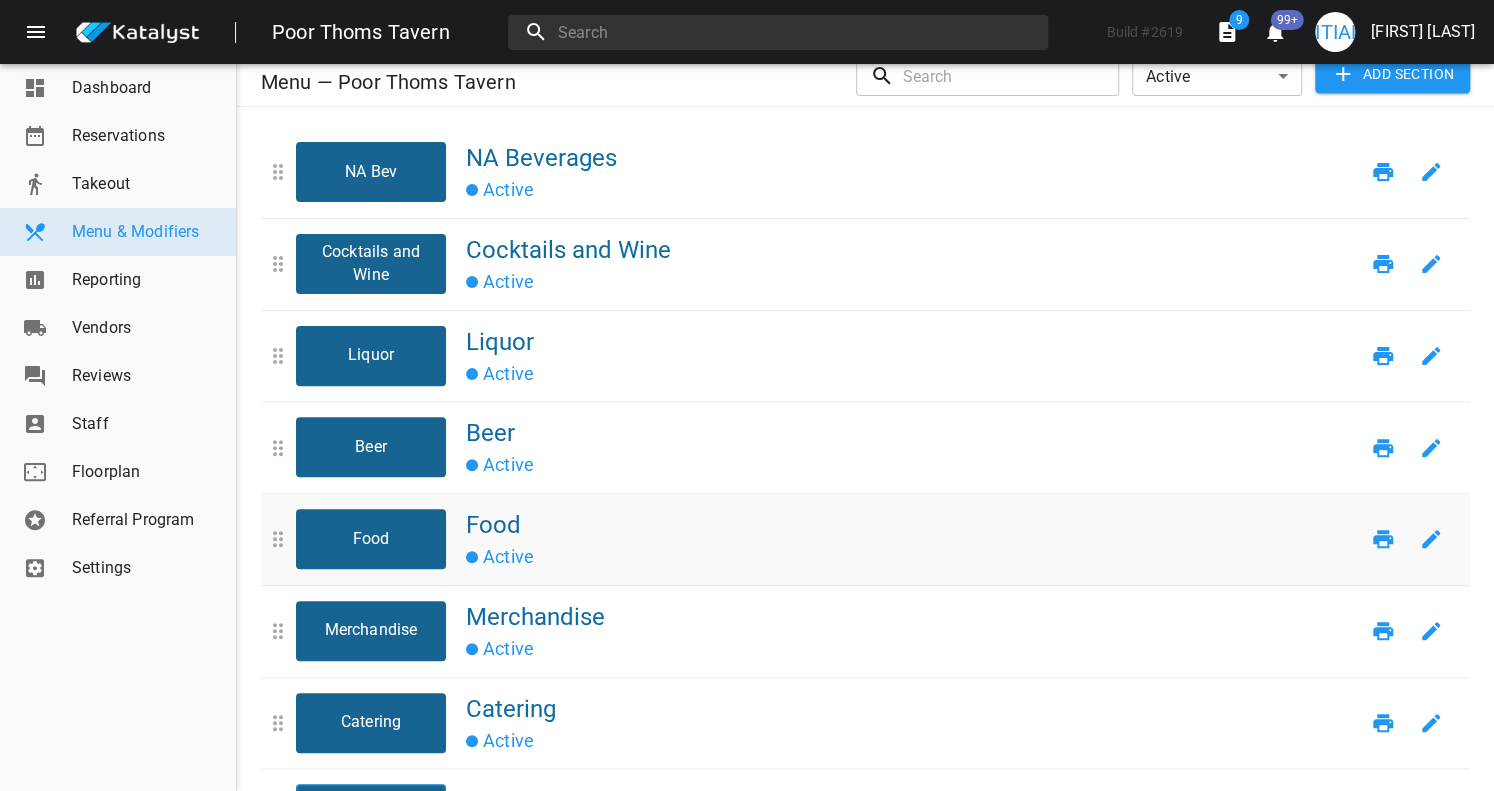 click on "Food" at bounding box center (912, 525) 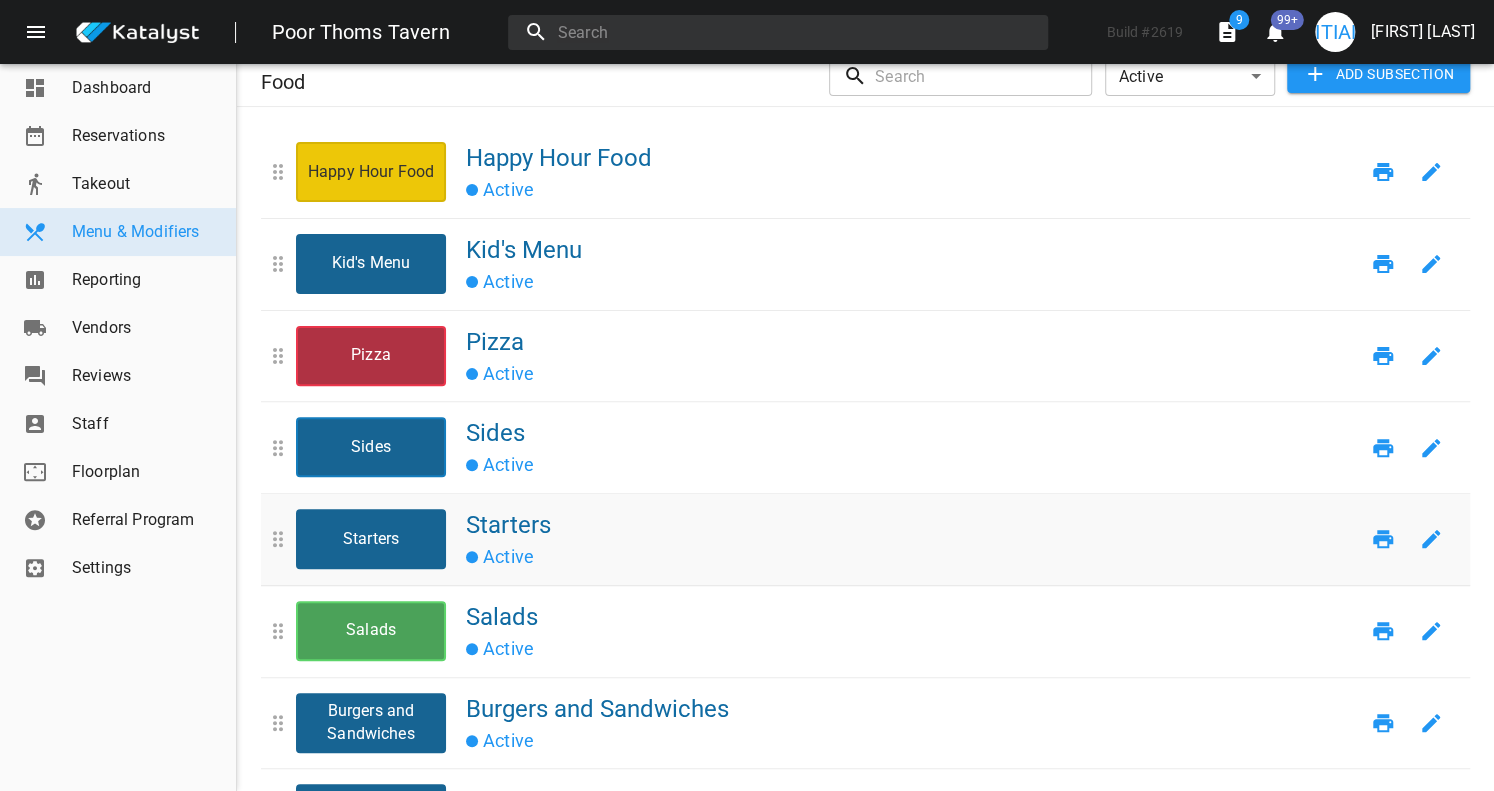 scroll, scrollTop: 299, scrollLeft: 0, axis: vertical 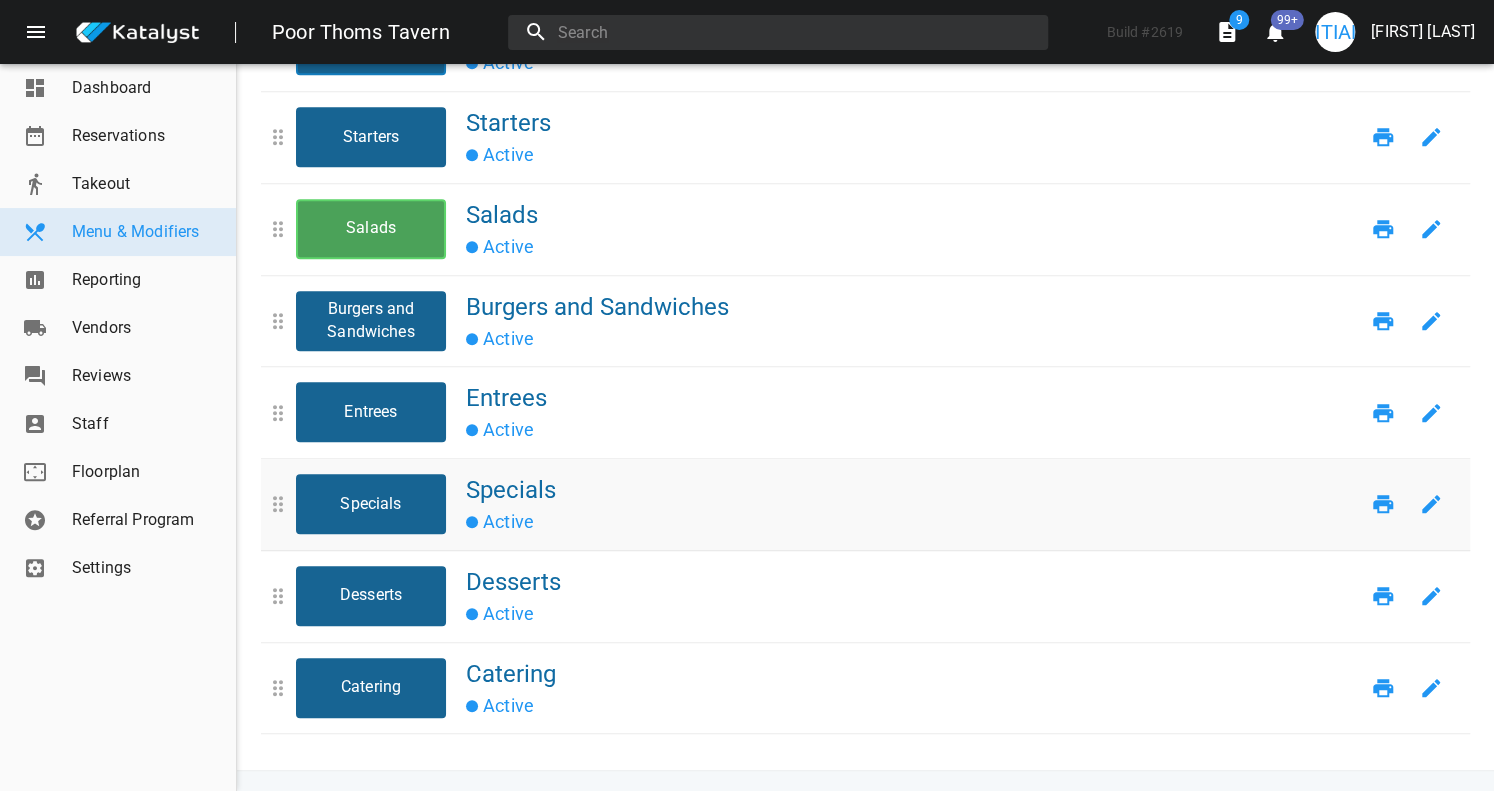 click on "Specials Specials Active" at bounding box center [880, 504] 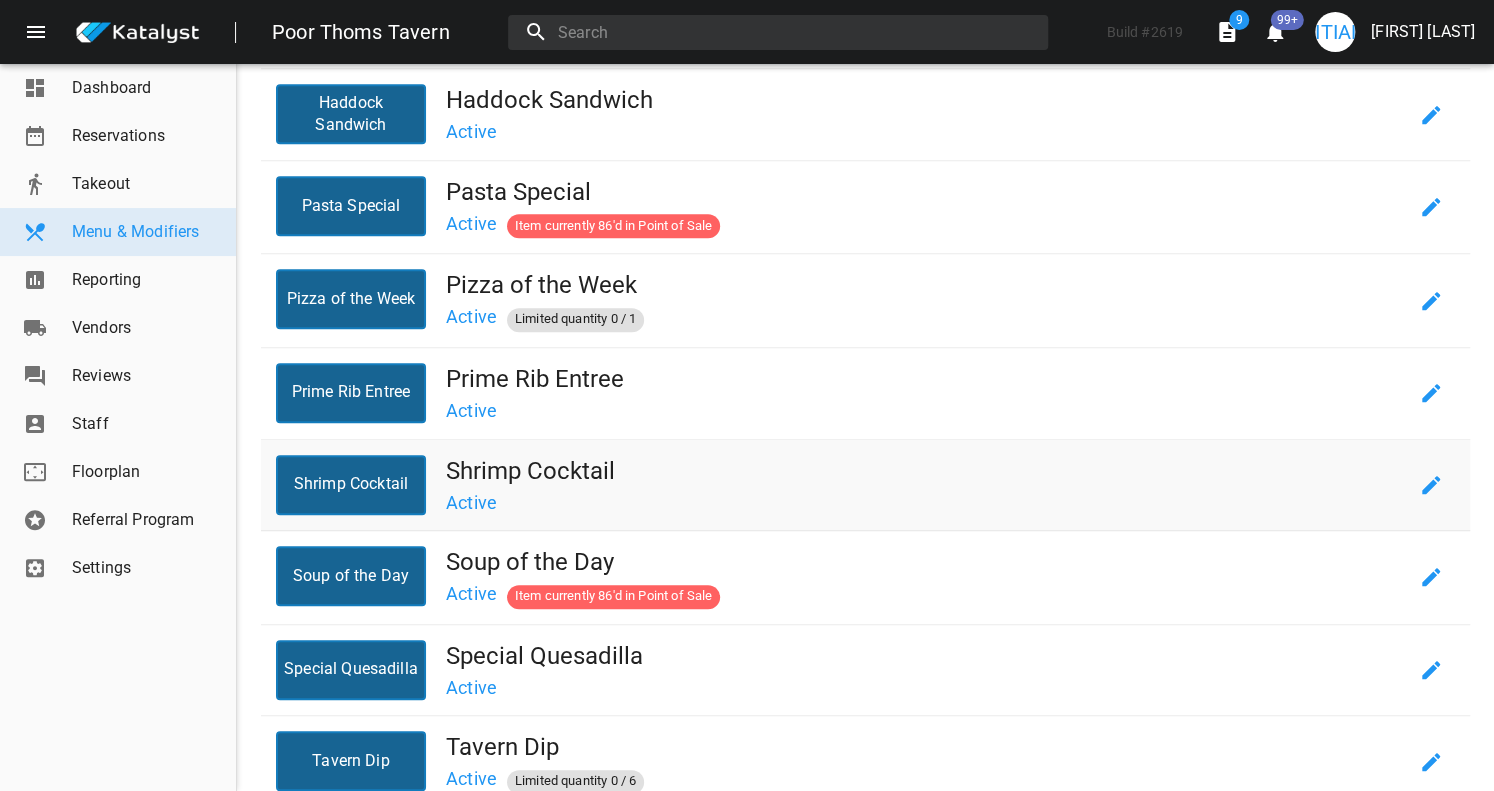 scroll, scrollTop: 506, scrollLeft: 0, axis: vertical 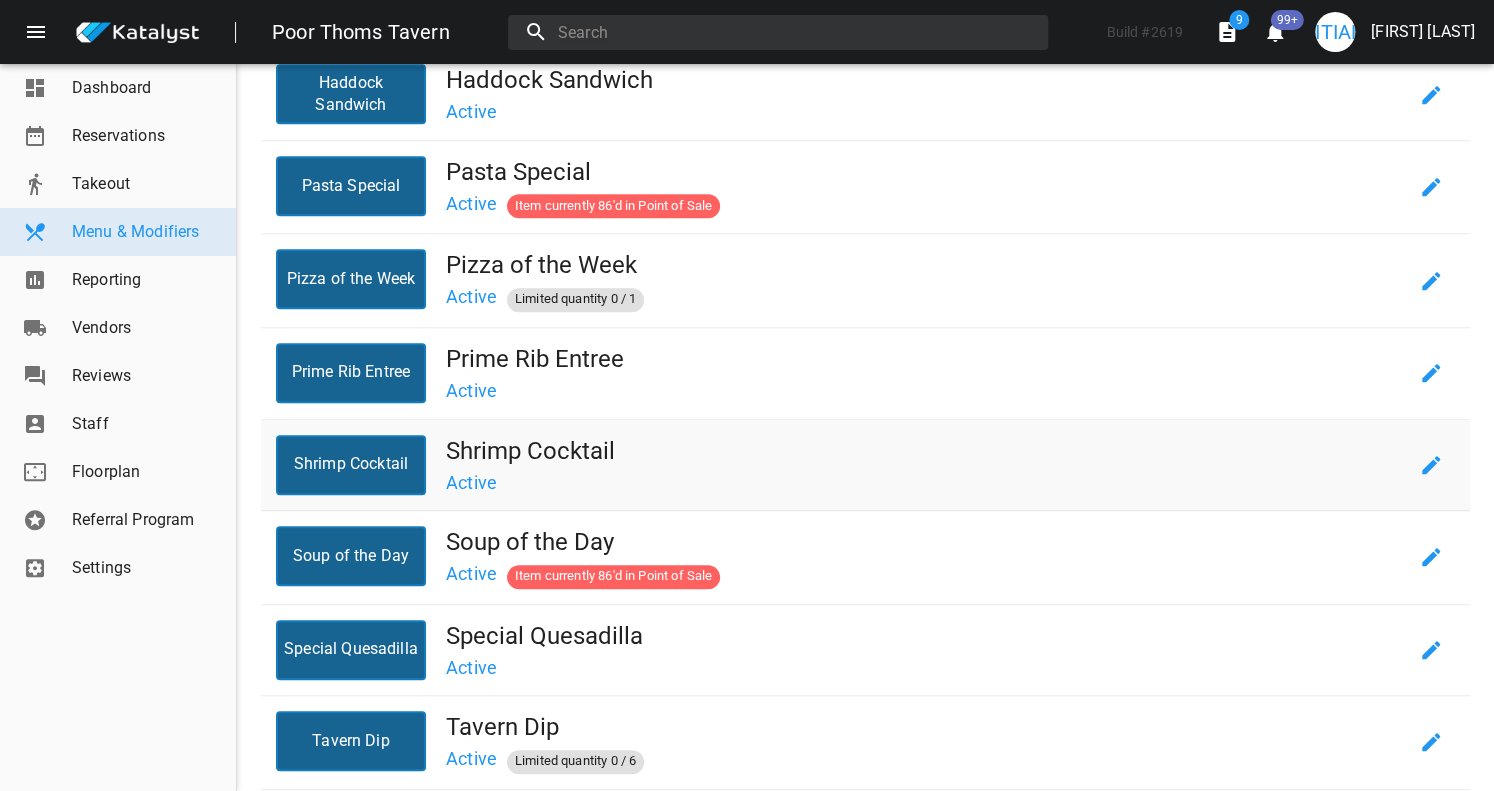 click on "Shrimp Cocktail" at bounding box center [926, 451] 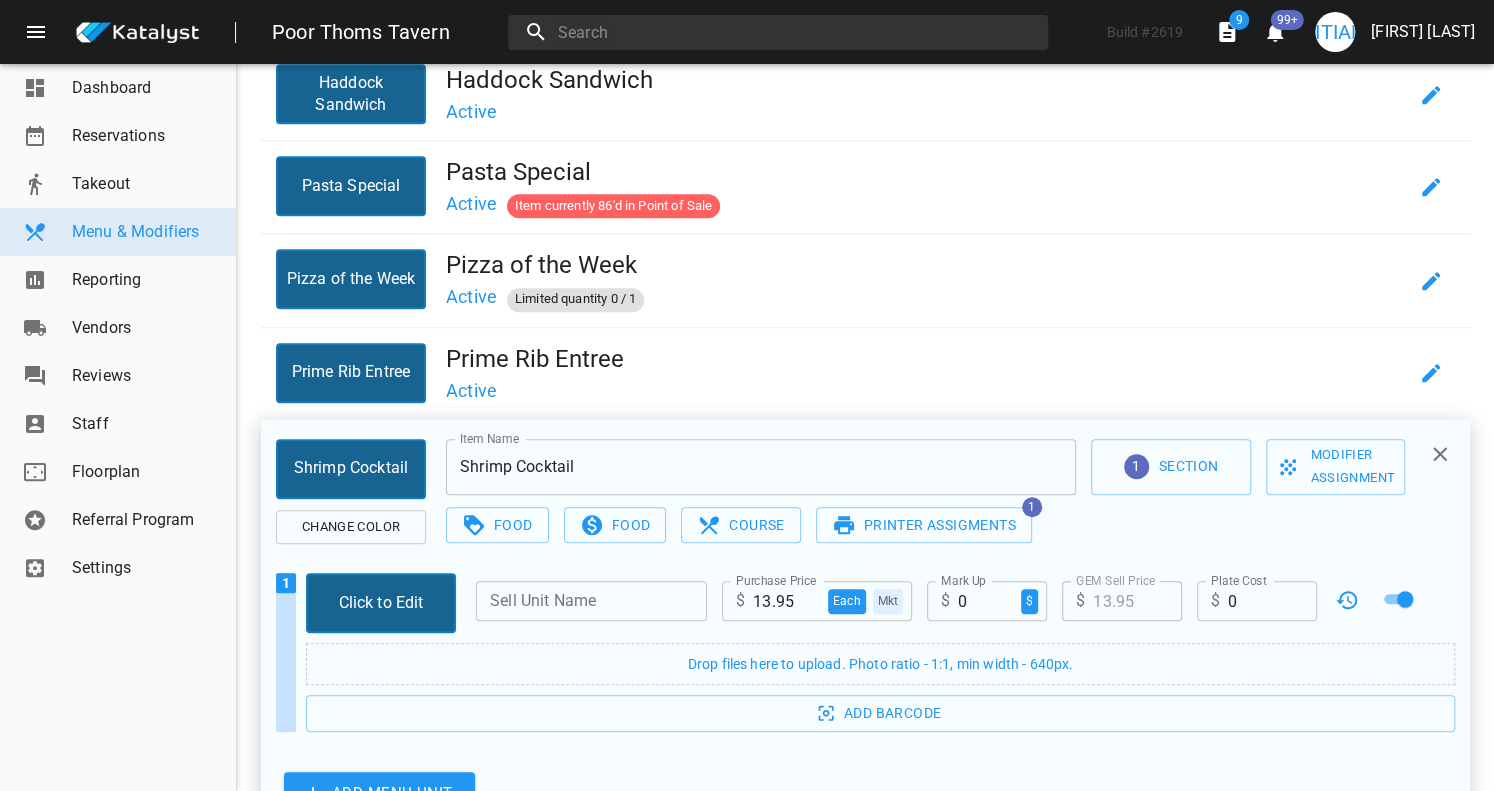 click on "Shrimp Cocktail" at bounding box center (761, 467) 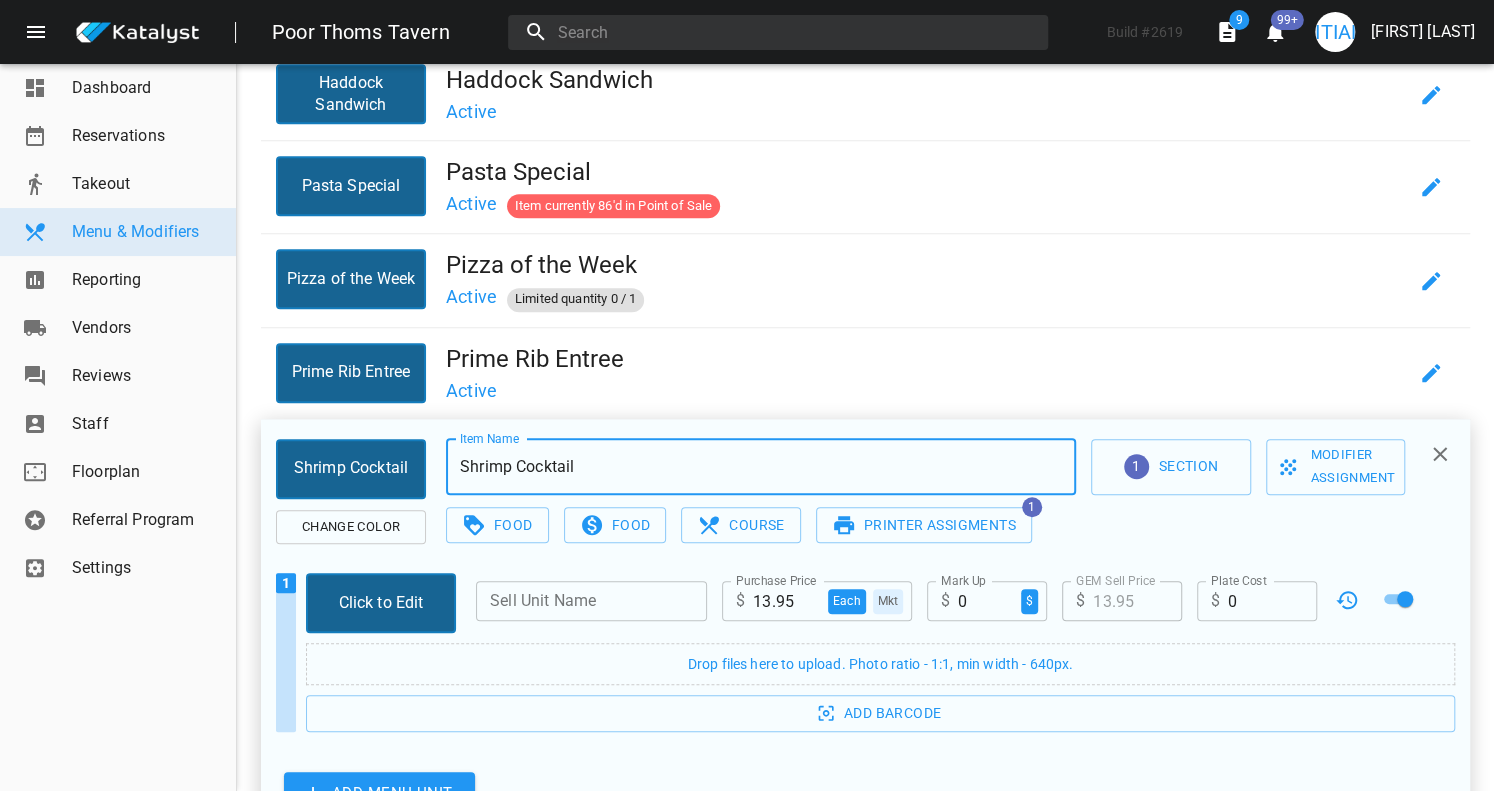 click on "Shrimp Cocktail" at bounding box center [761, 467] 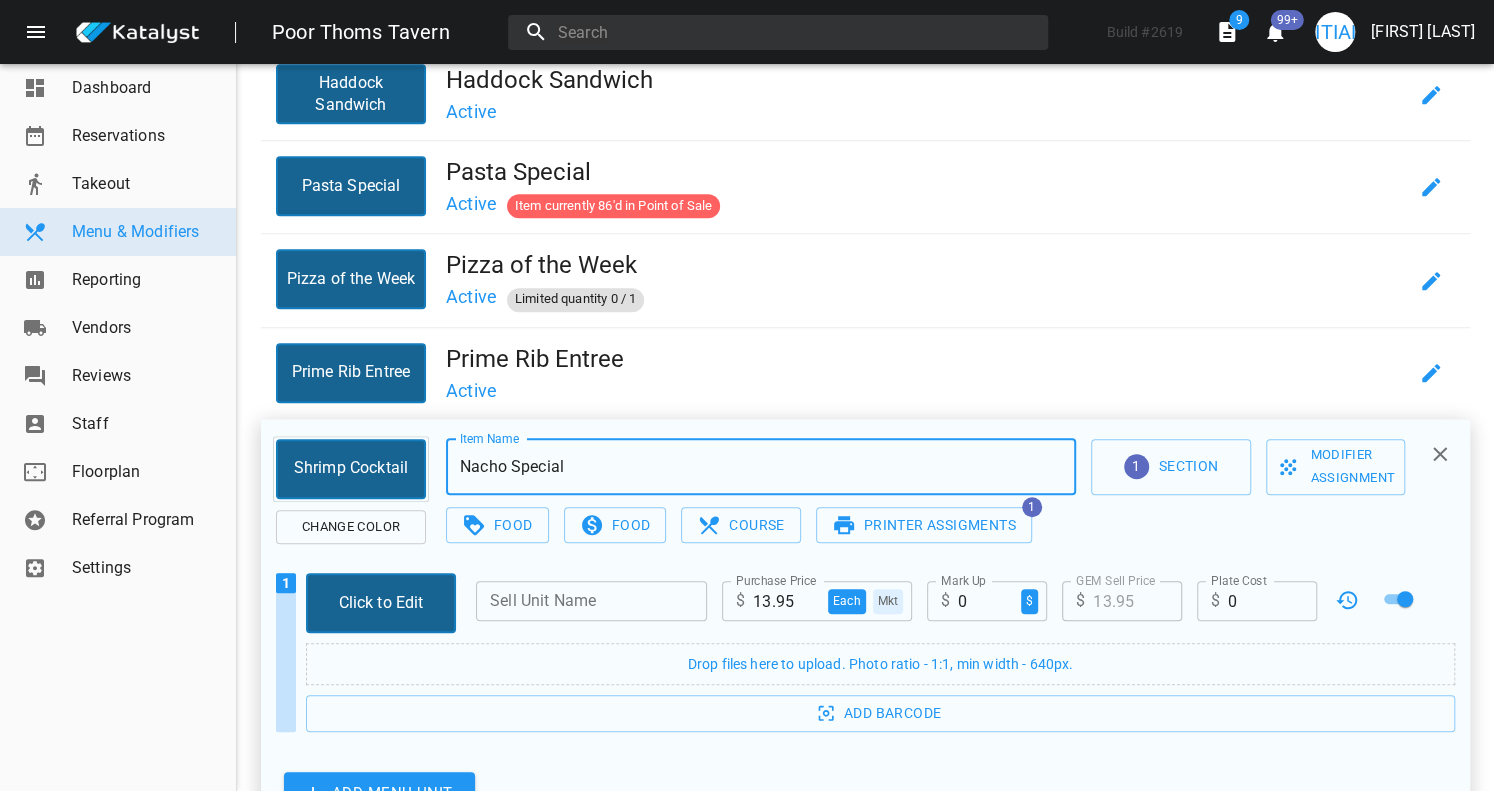 type on "Nacho Special" 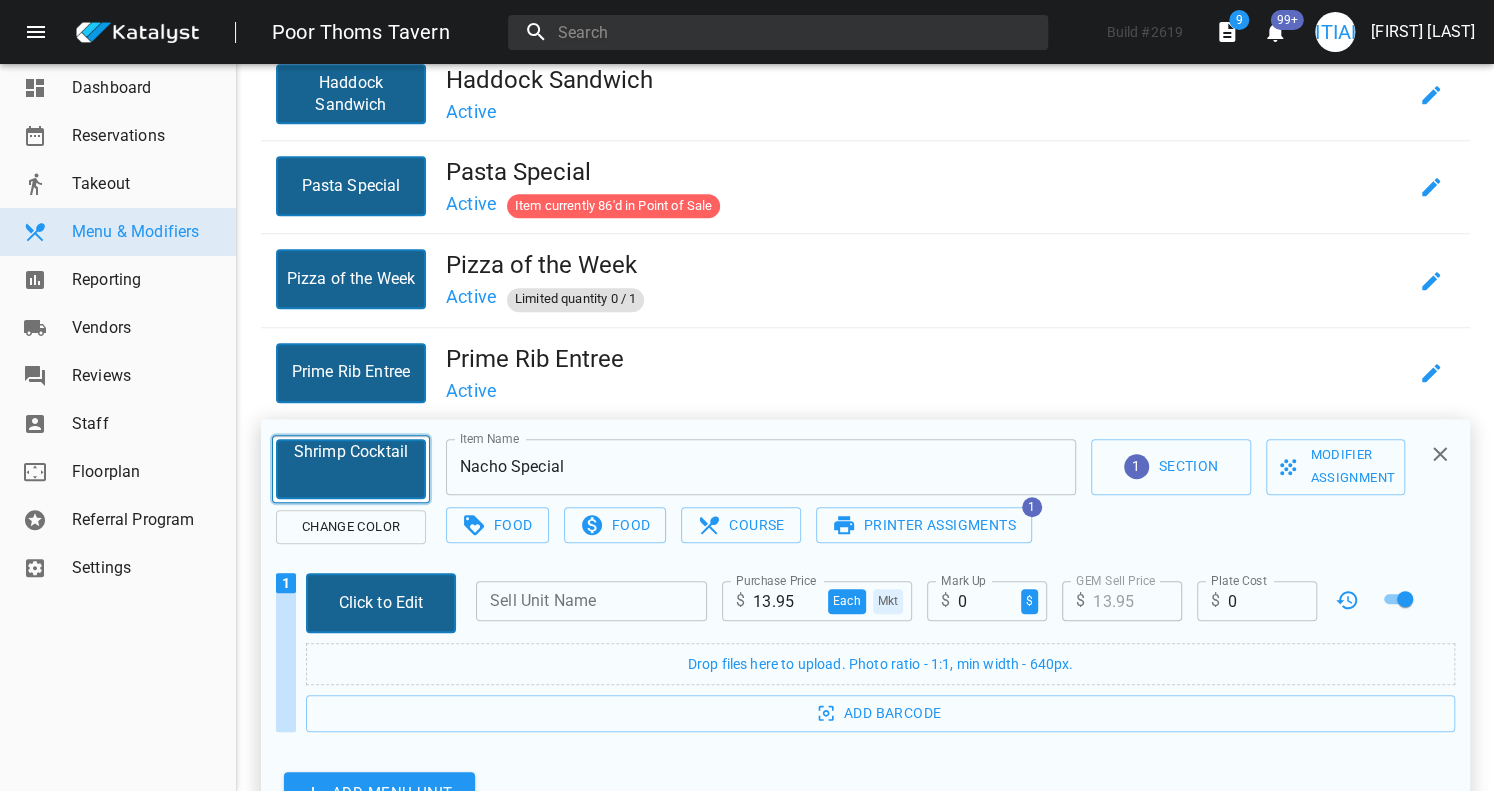 click on "Shrimp Cocktail Shrimp Cocktail" at bounding box center (351, 469) 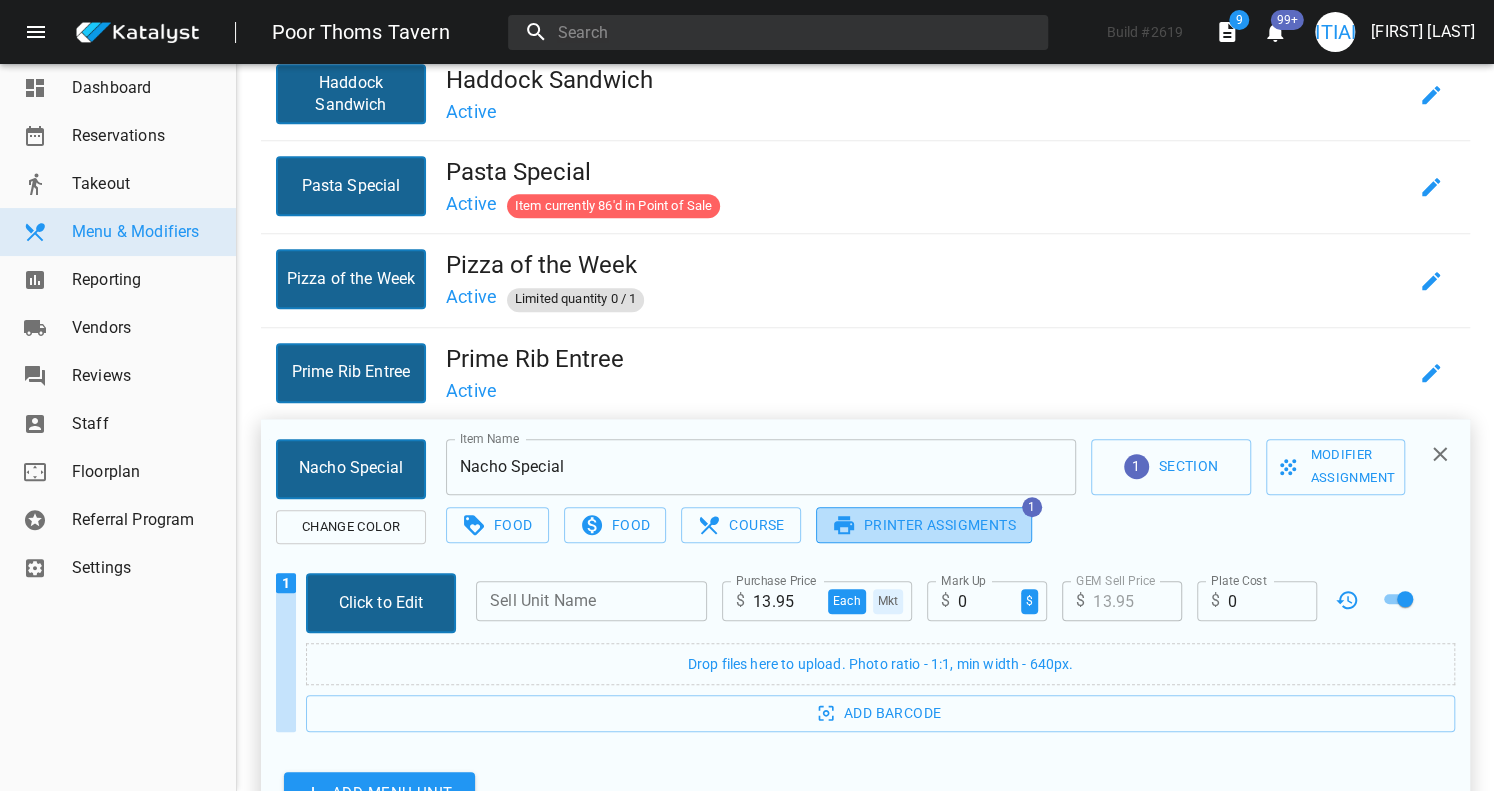 click on "Printer Assigments" at bounding box center [924, 525] 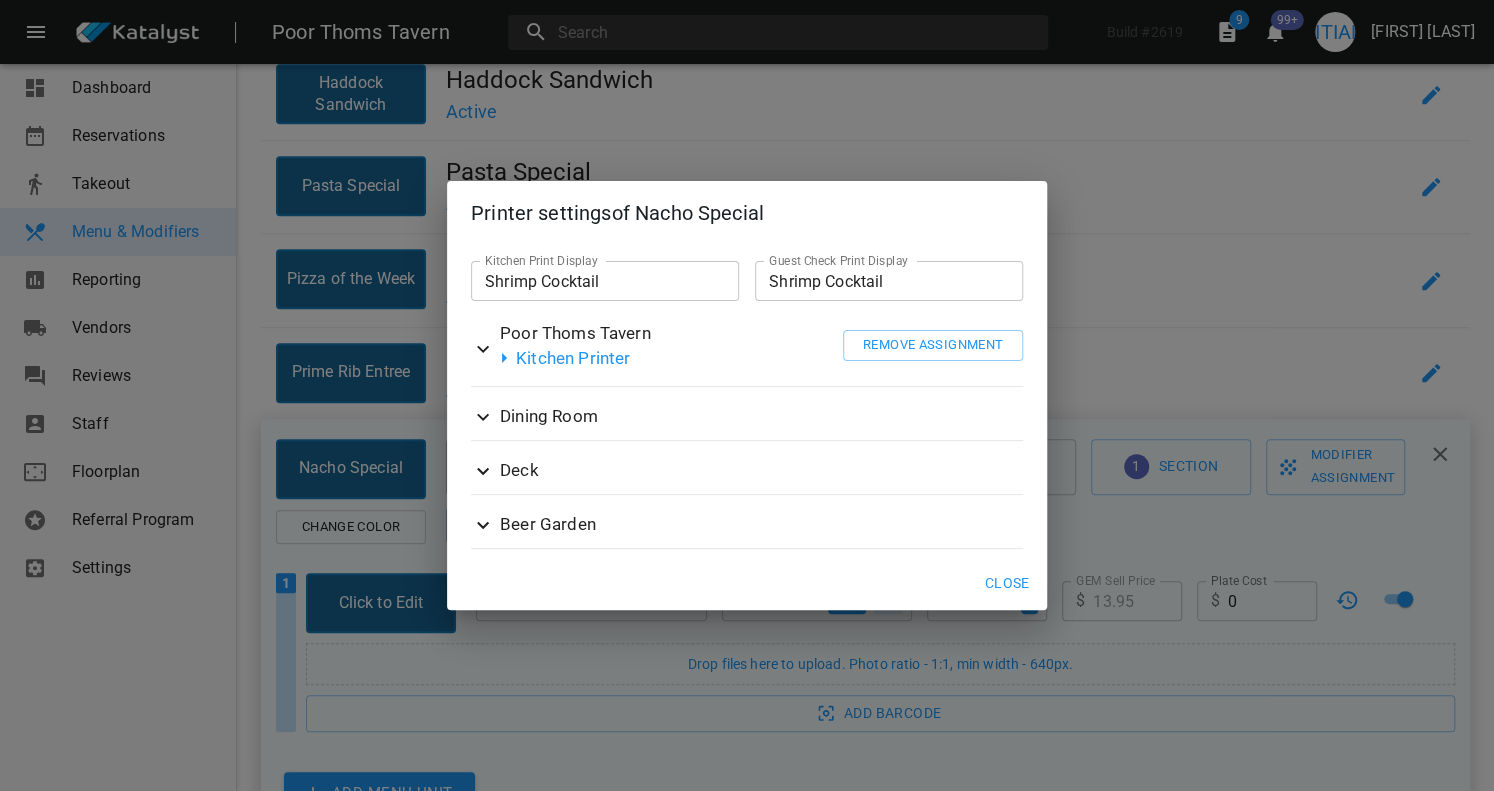 click on "Shrimp Cocktail" at bounding box center (605, 281) 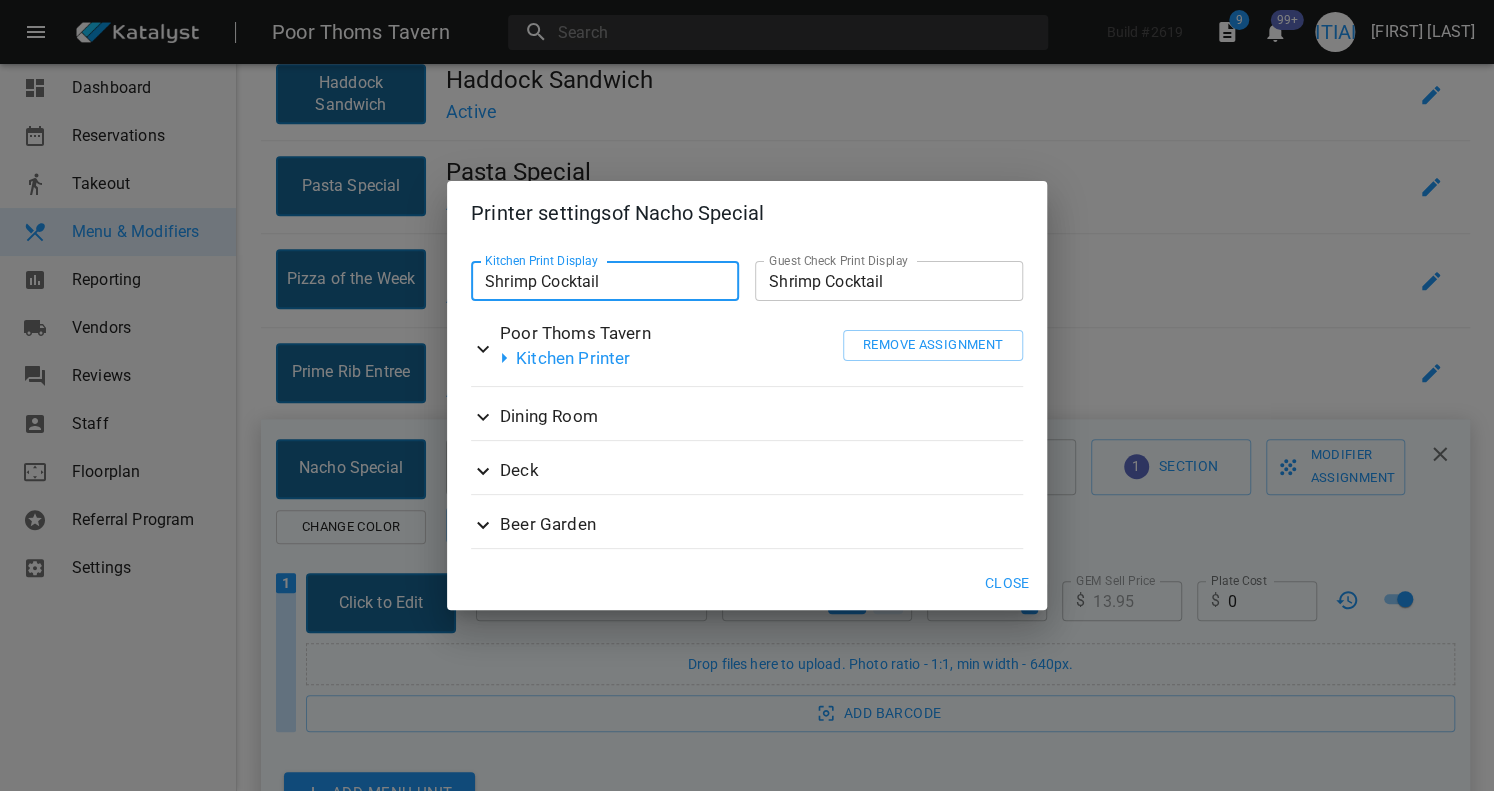 click on "Shrimp Cocktail" at bounding box center [605, 281] 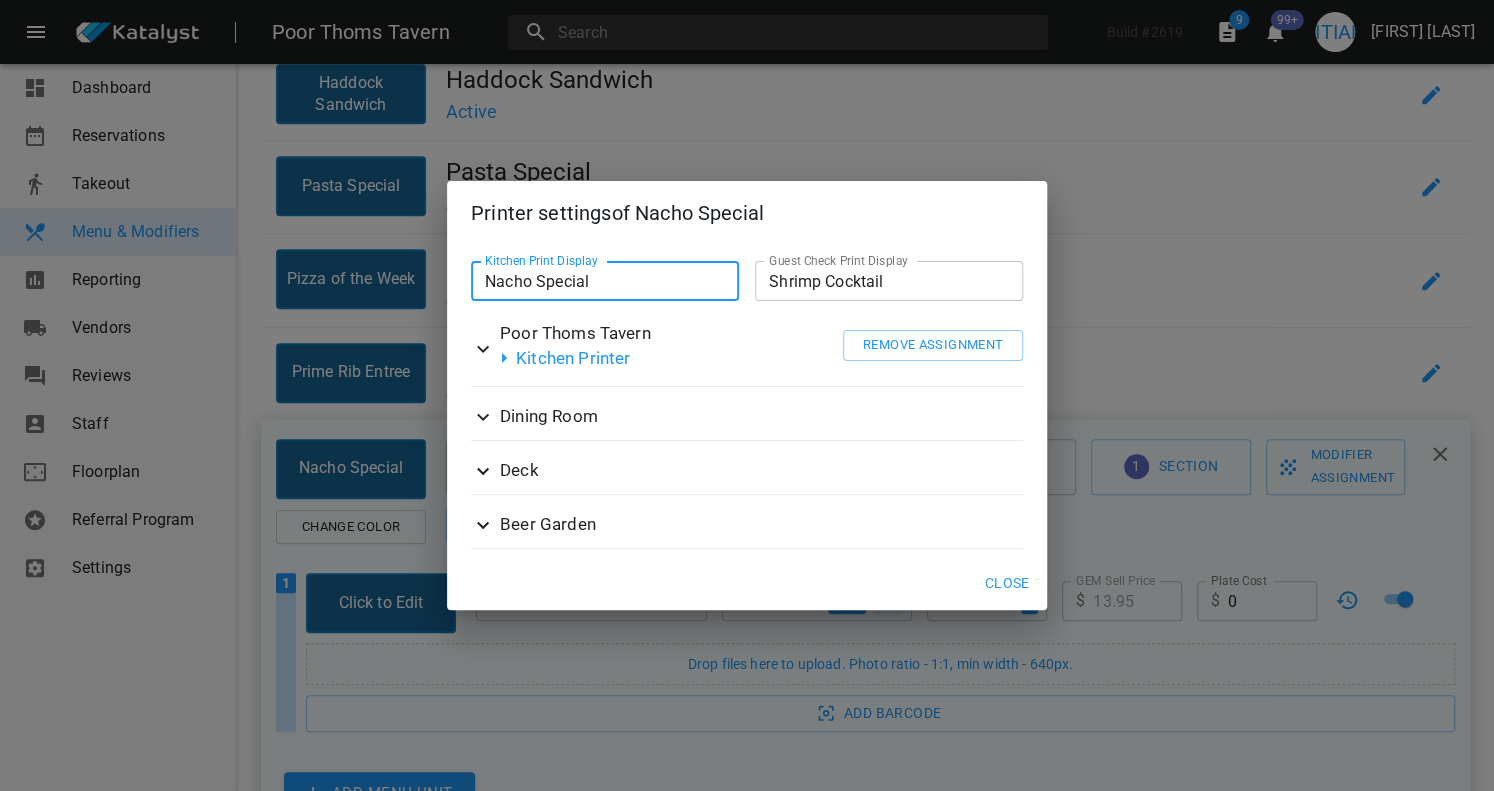 type on "Nacho Special" 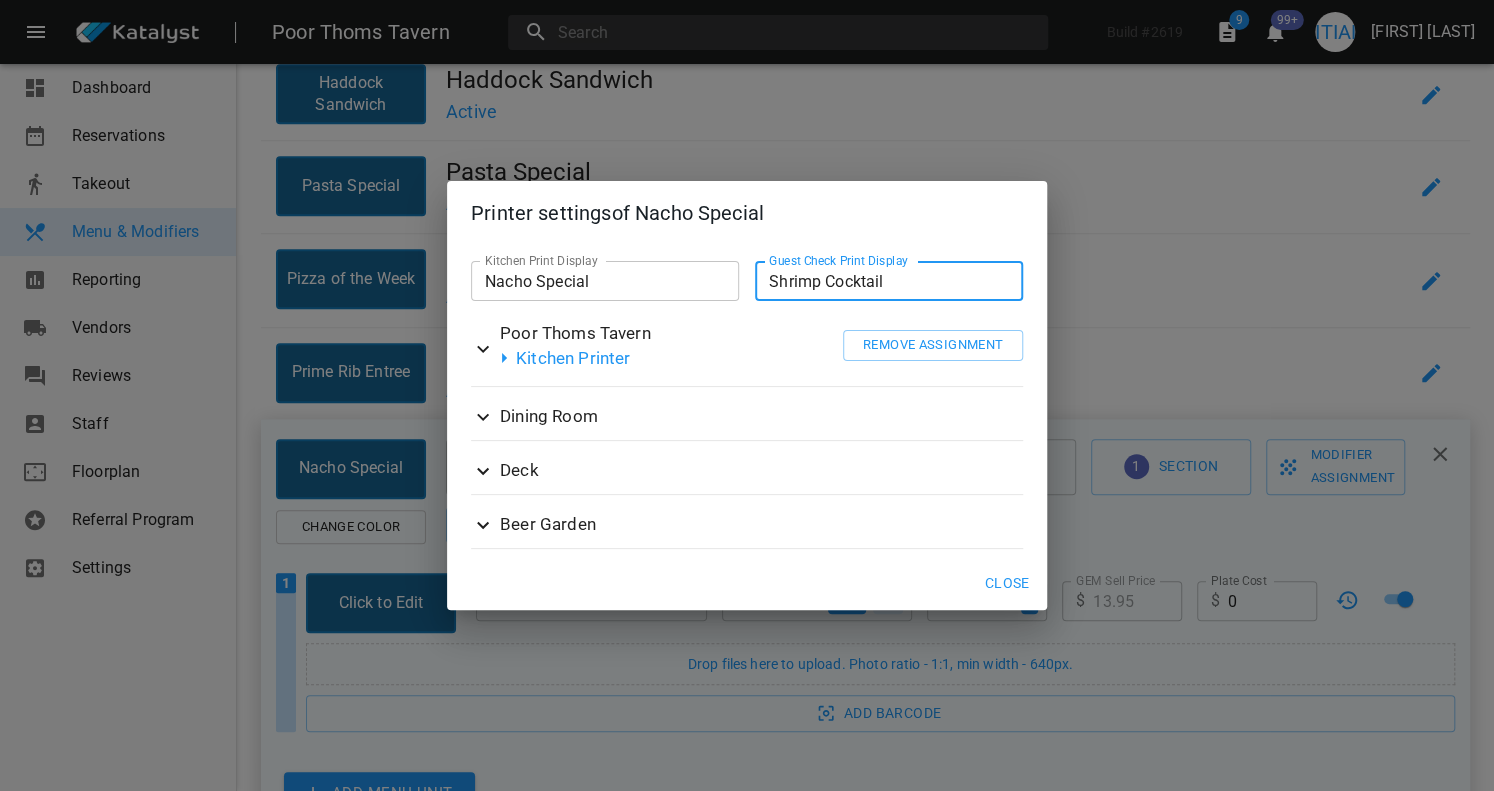 click on "Shrimp Cocktail" at bounding box center (889, 281) 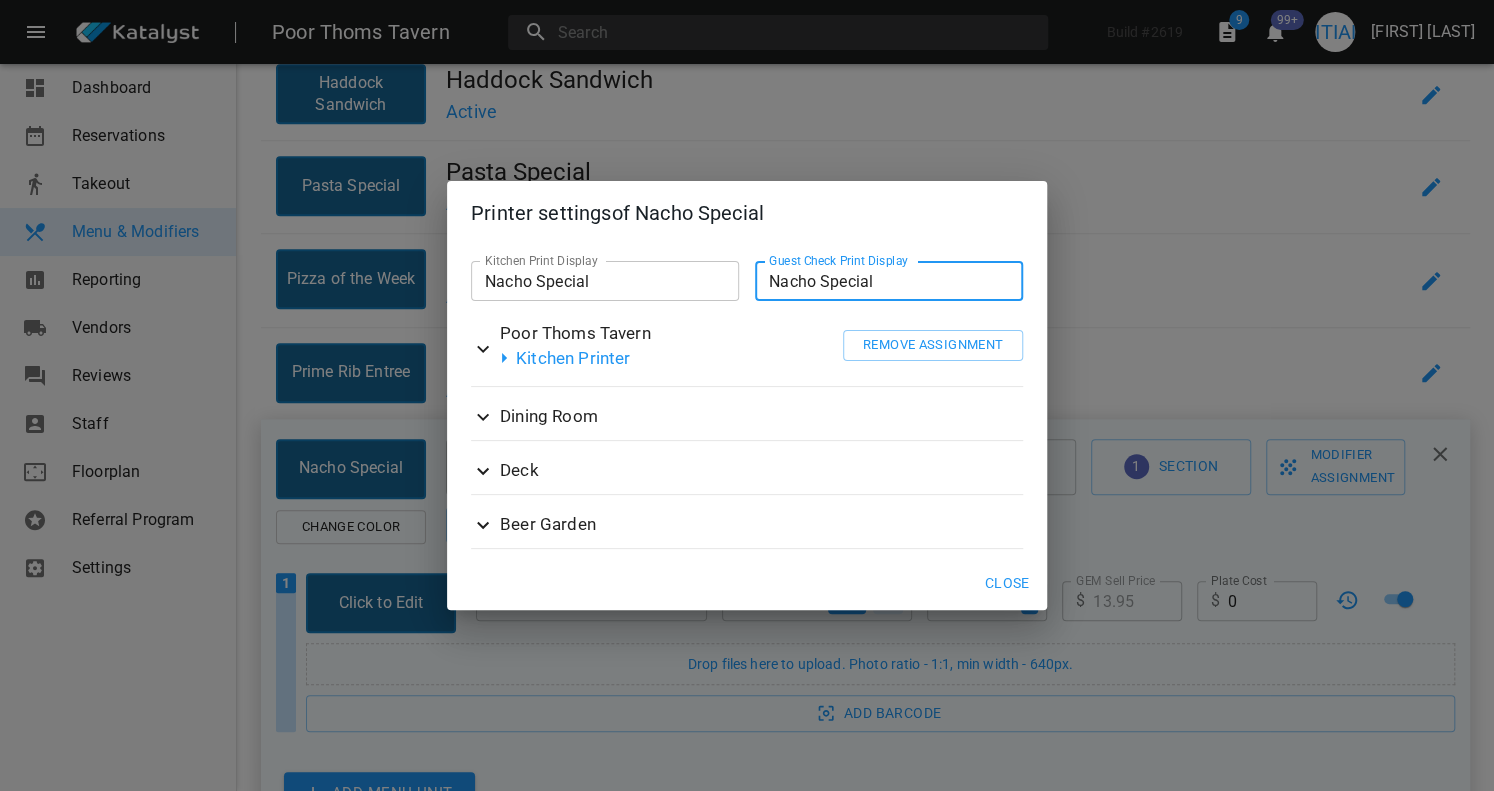 type on "Nacho Special" 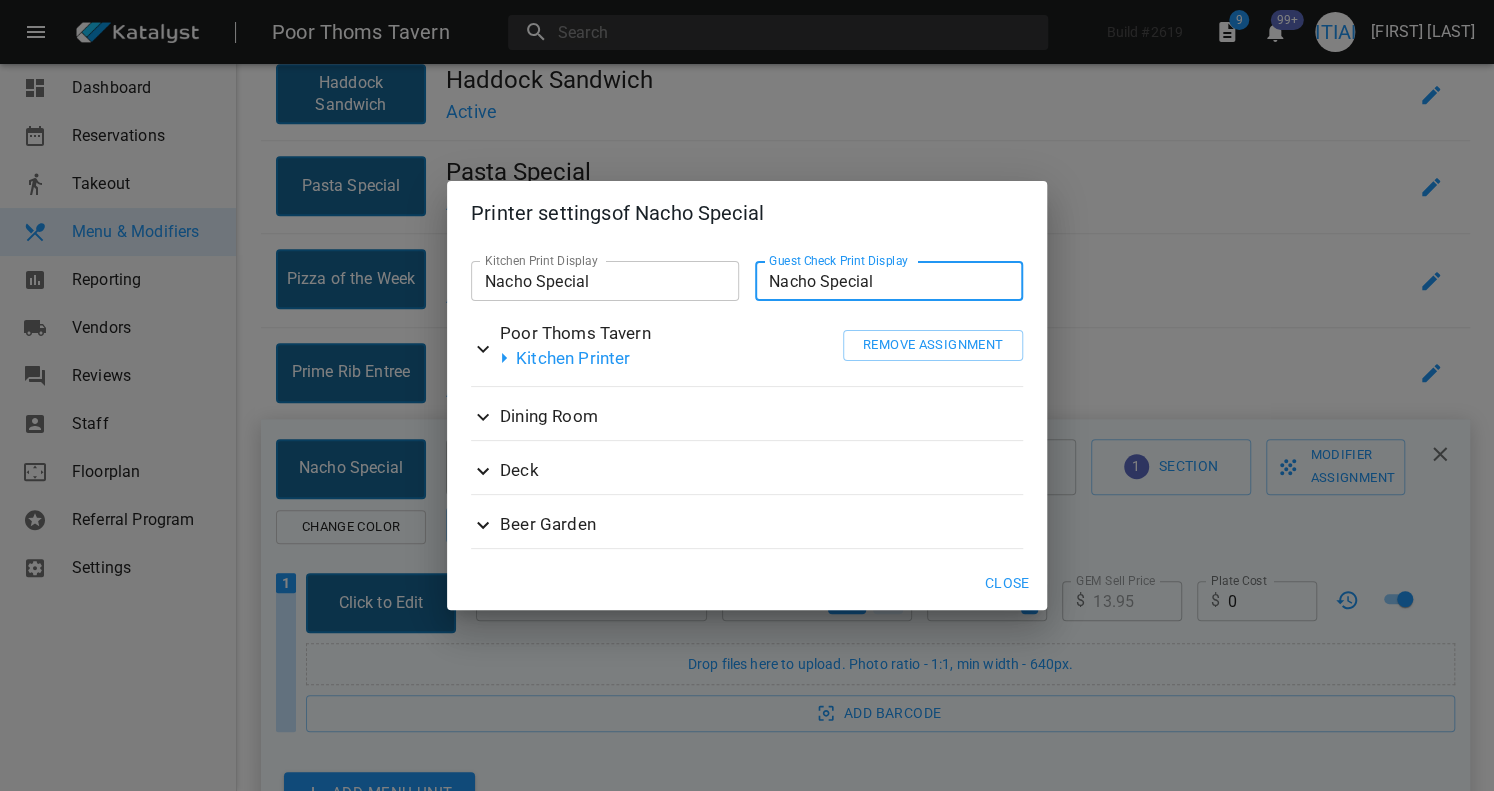 click on "Close" at bounding box center [1007, 583] 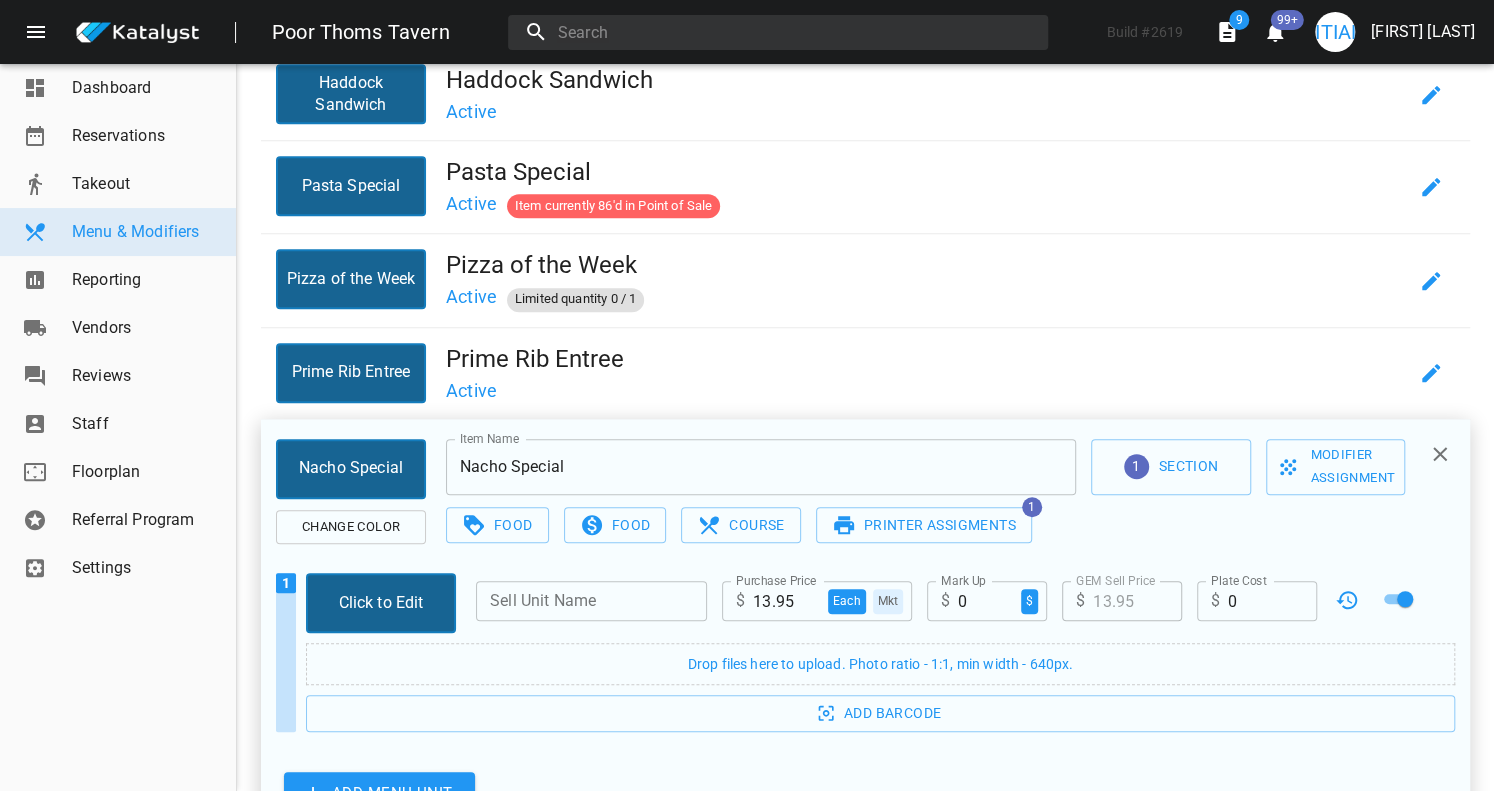 click on "13.95" at bounding box center (786, 601) 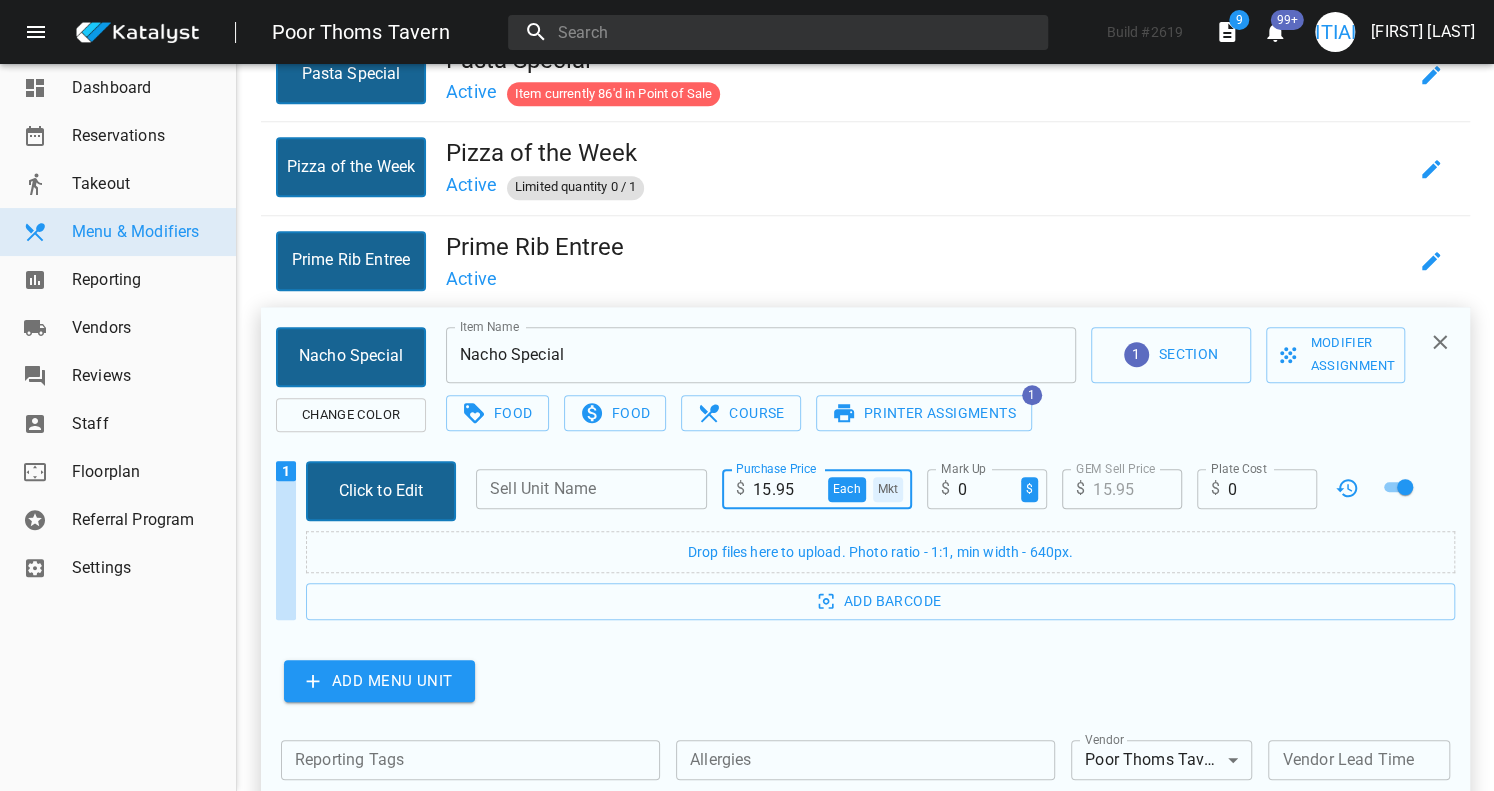 scroll, scrollTop: 620, scrollLeft: 0, axis: vertical 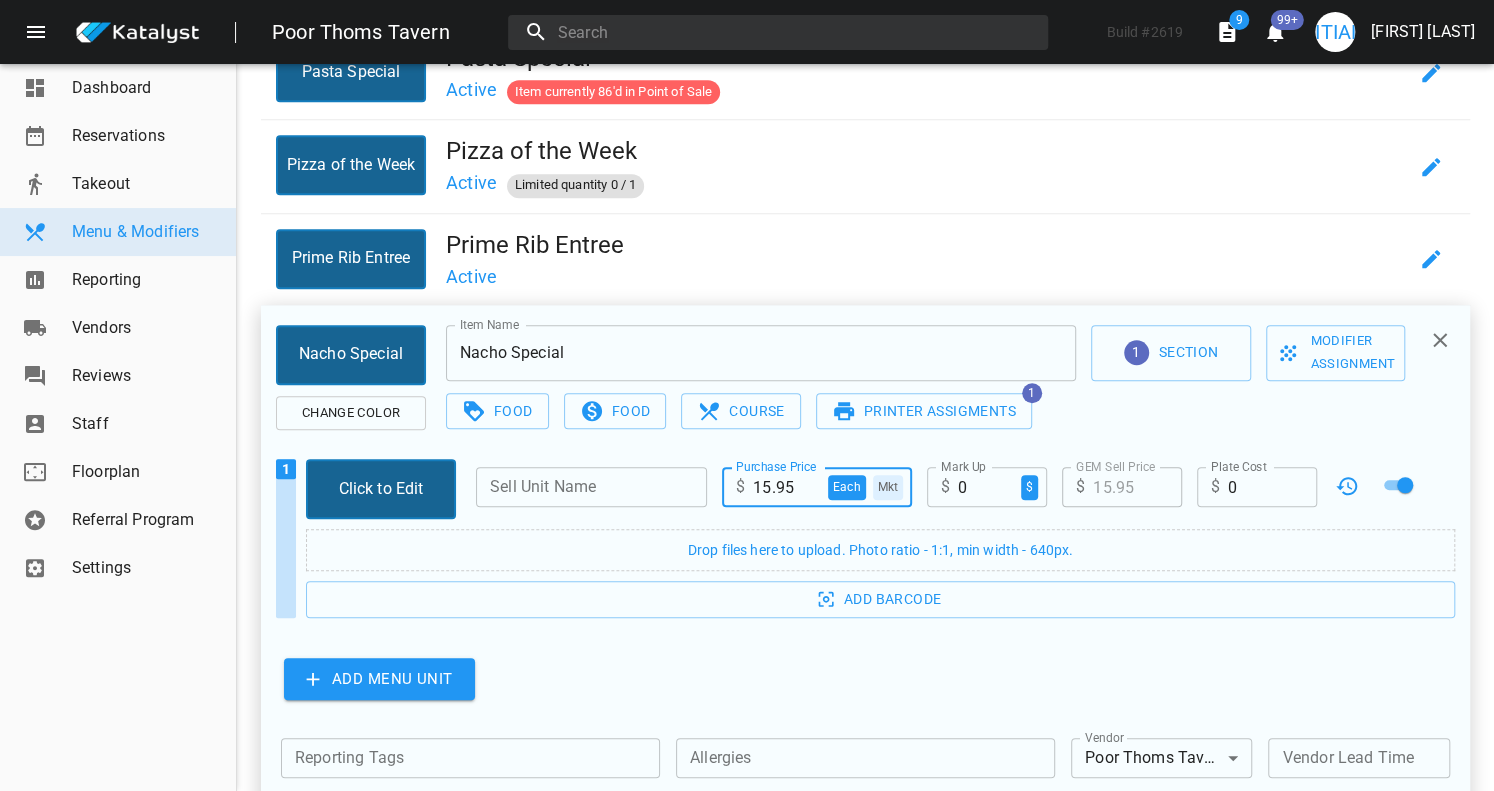 type on "15.95" 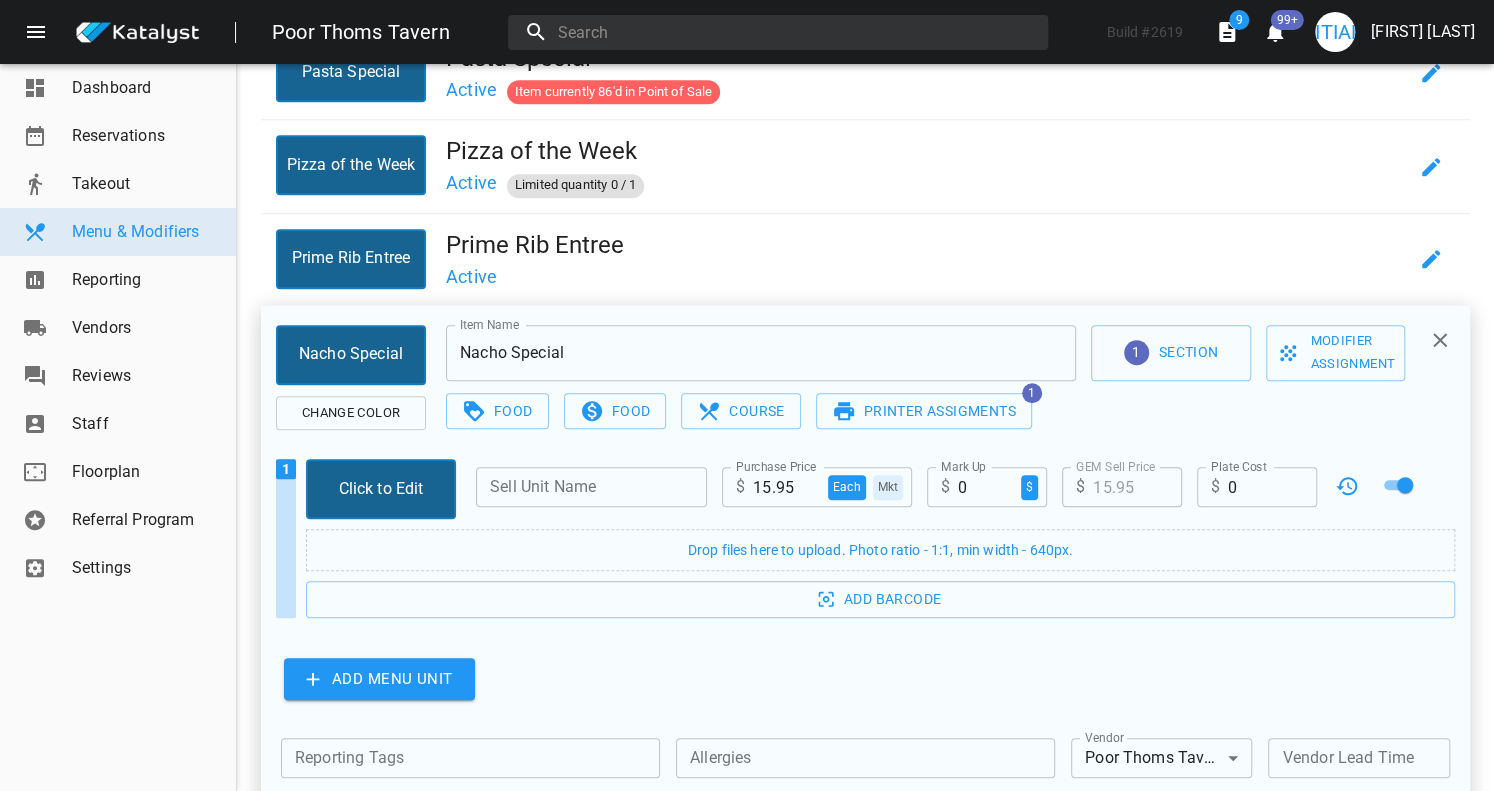 click on "Food 0   Food 0 Course  Printer Assigments 1" at bounding box center (935, 411) 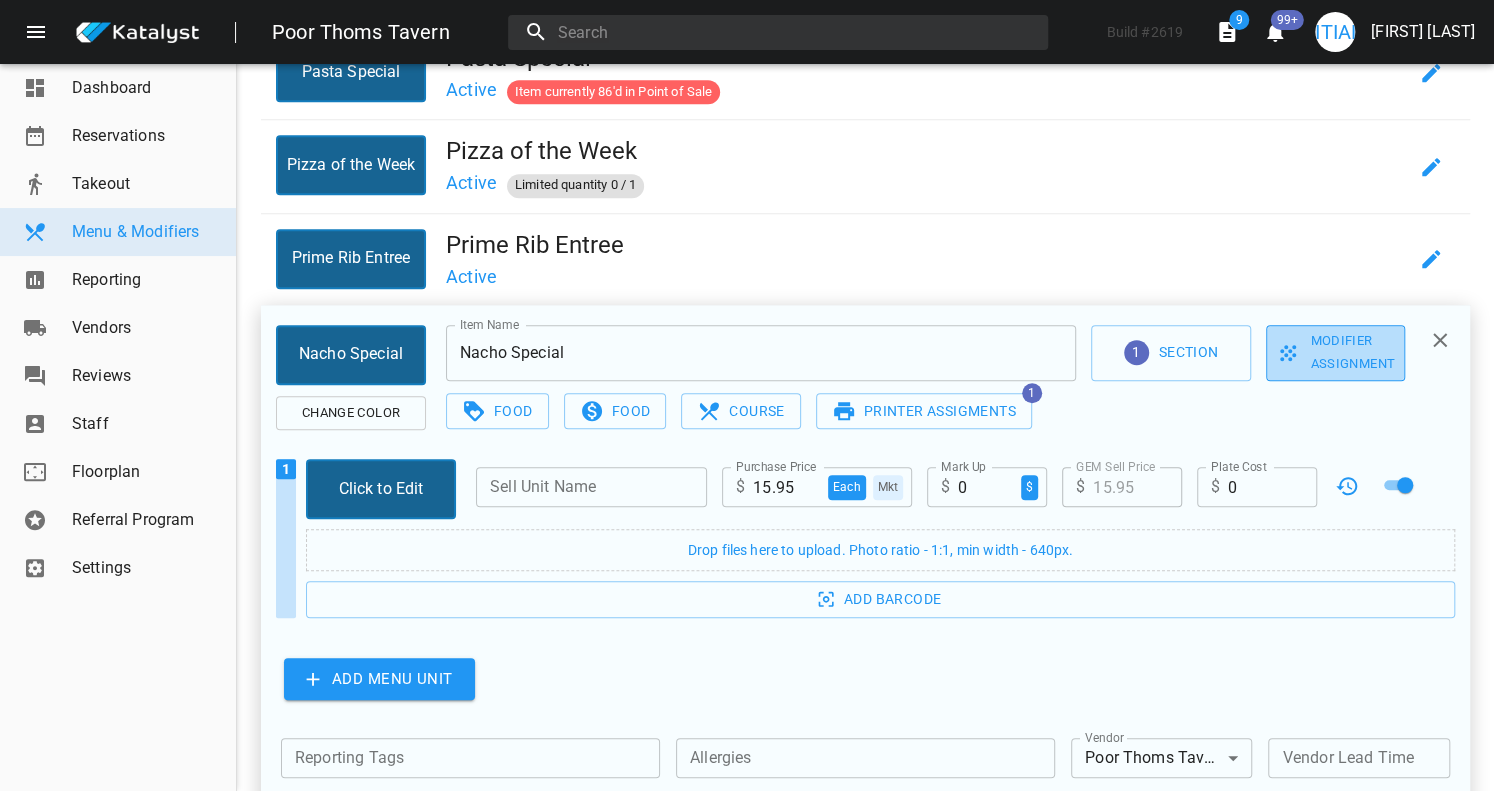click on "Modifier Assignment" at bounding box center (1335, 353) 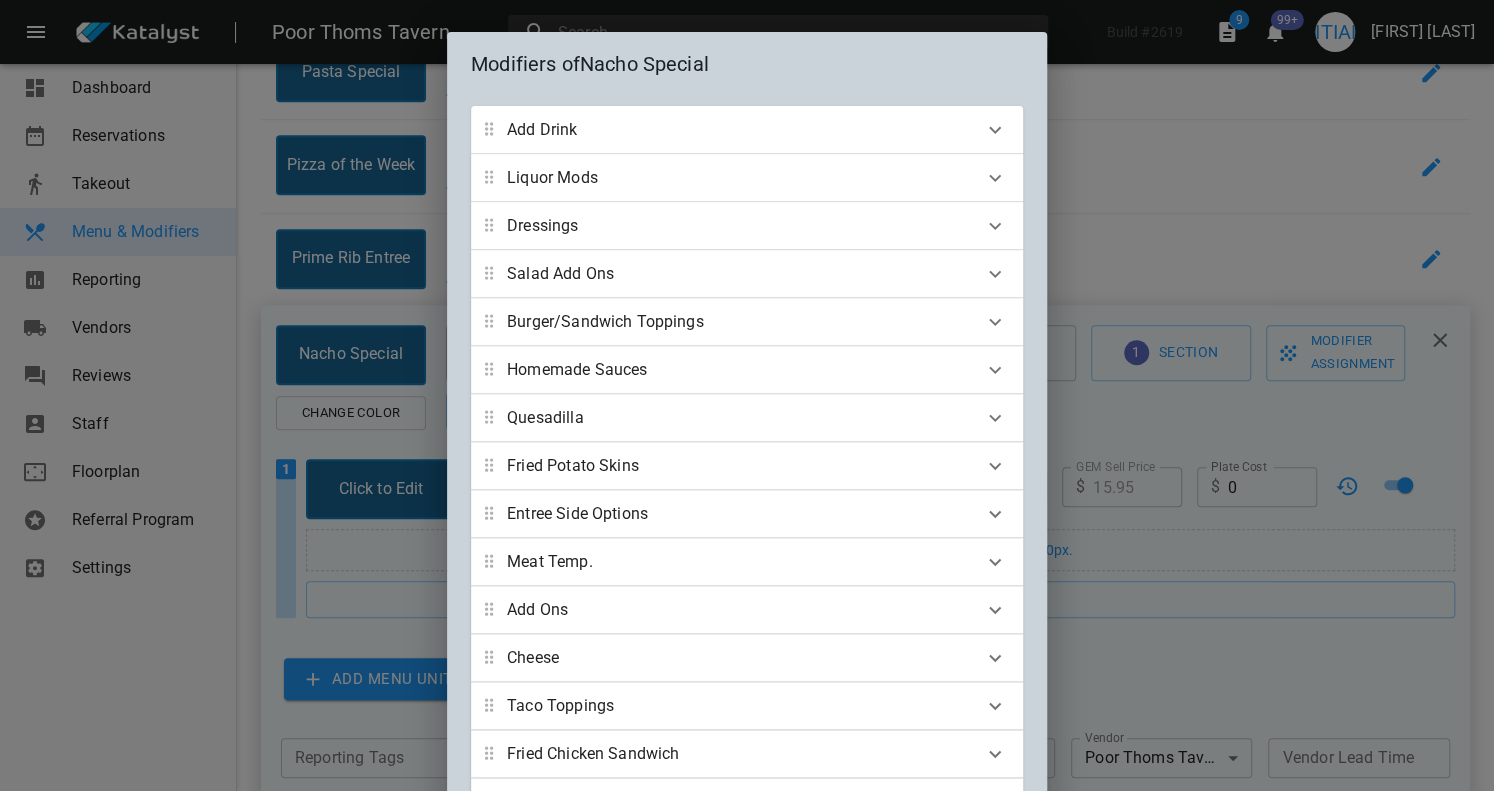 click on "Salad Add Ons" at bounding box center [729, 130] 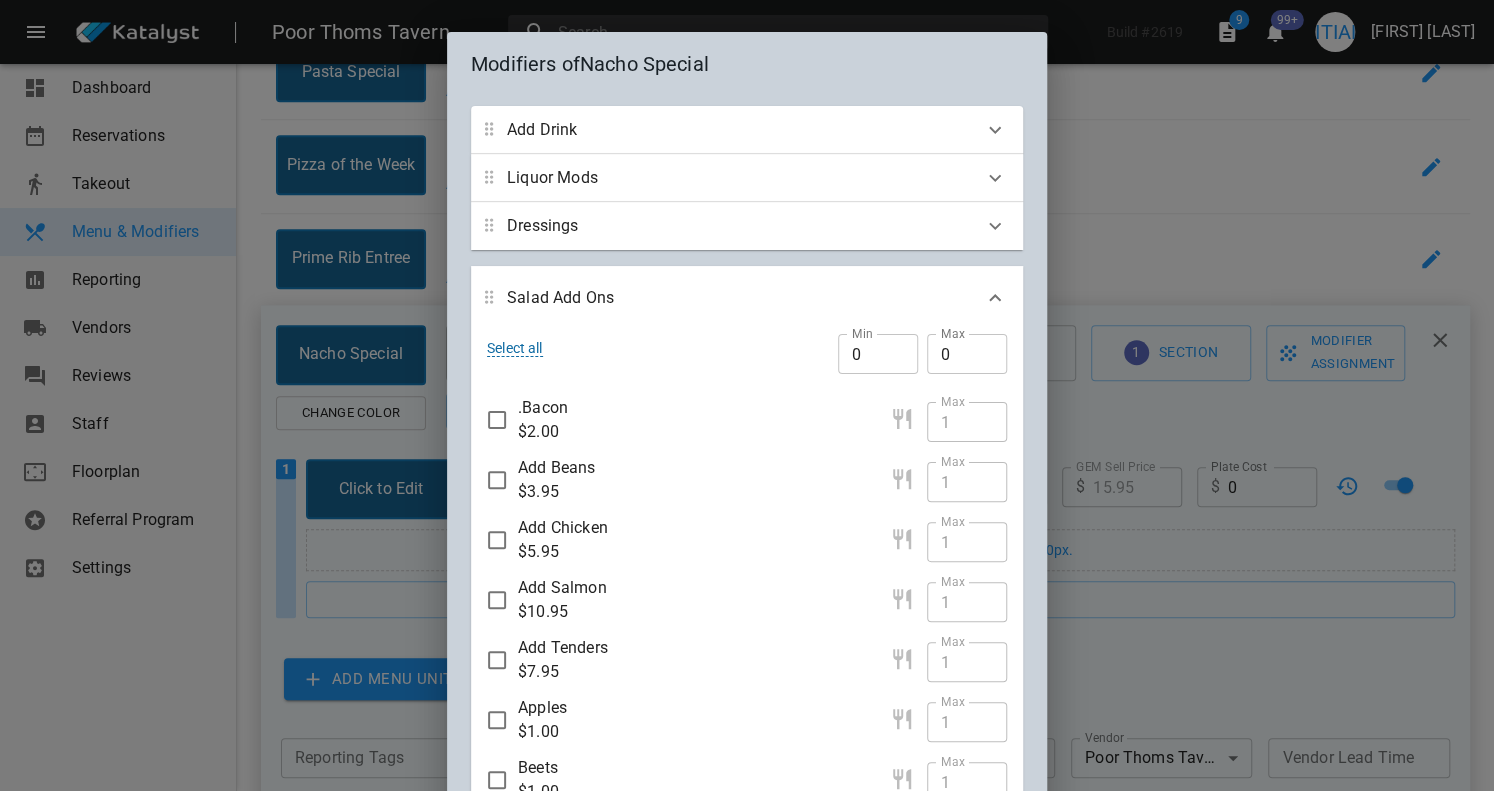 scroll, scrollTop: 11, scrollLeft: 0, axis: vertical 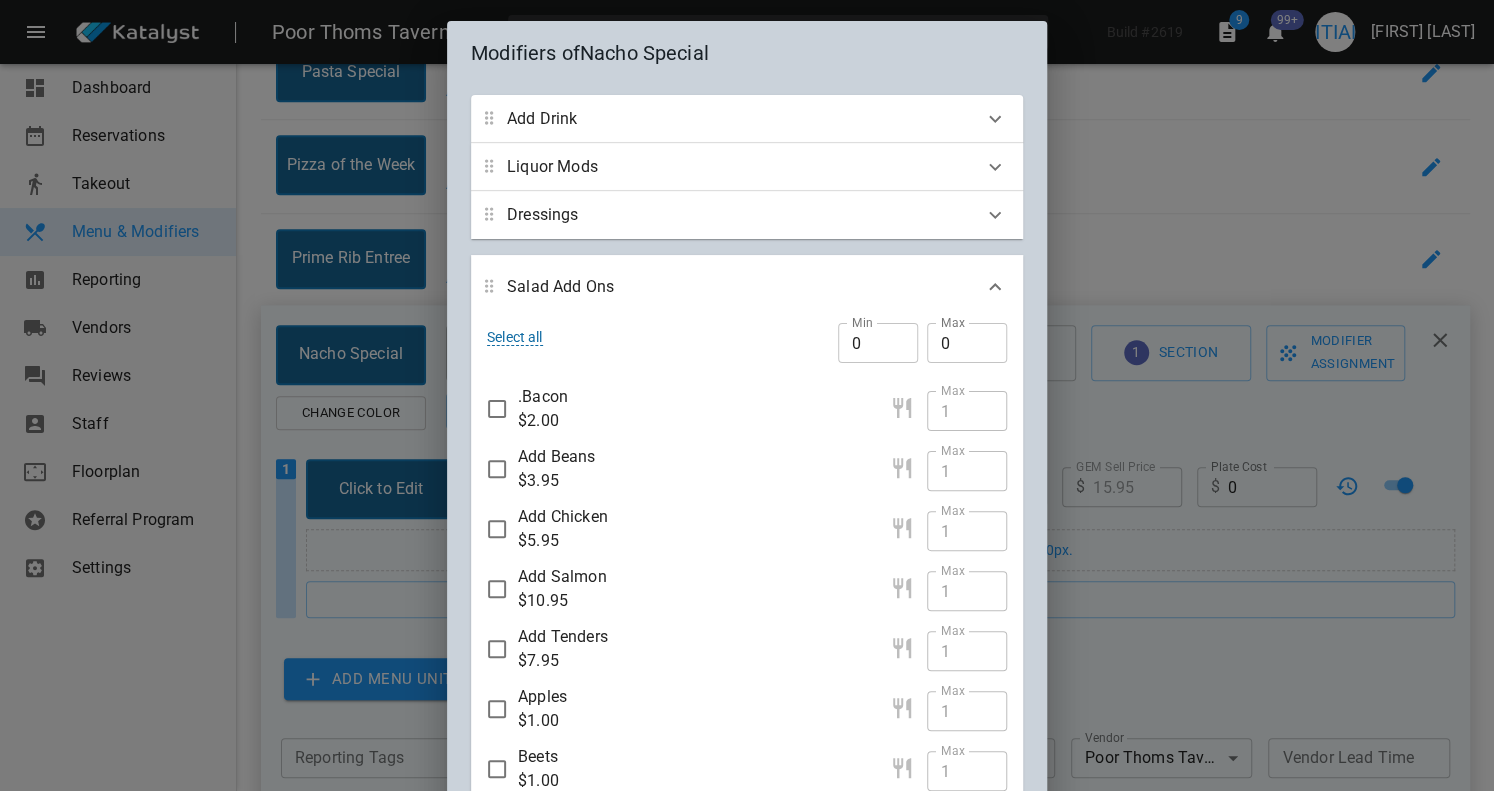 click on "Add Beans $3.95" at bounding box center (497, 409) 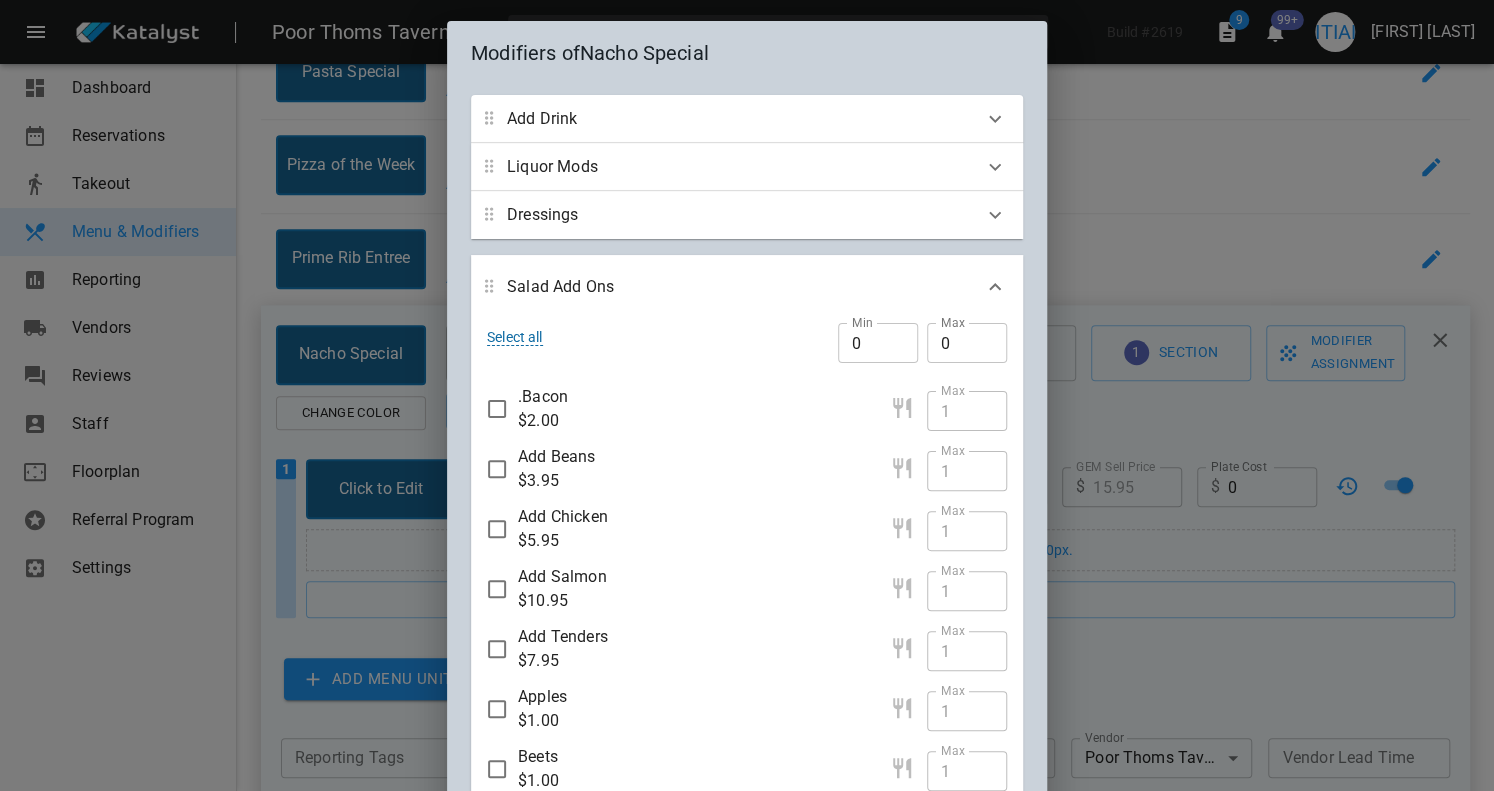 checkbox on "true" 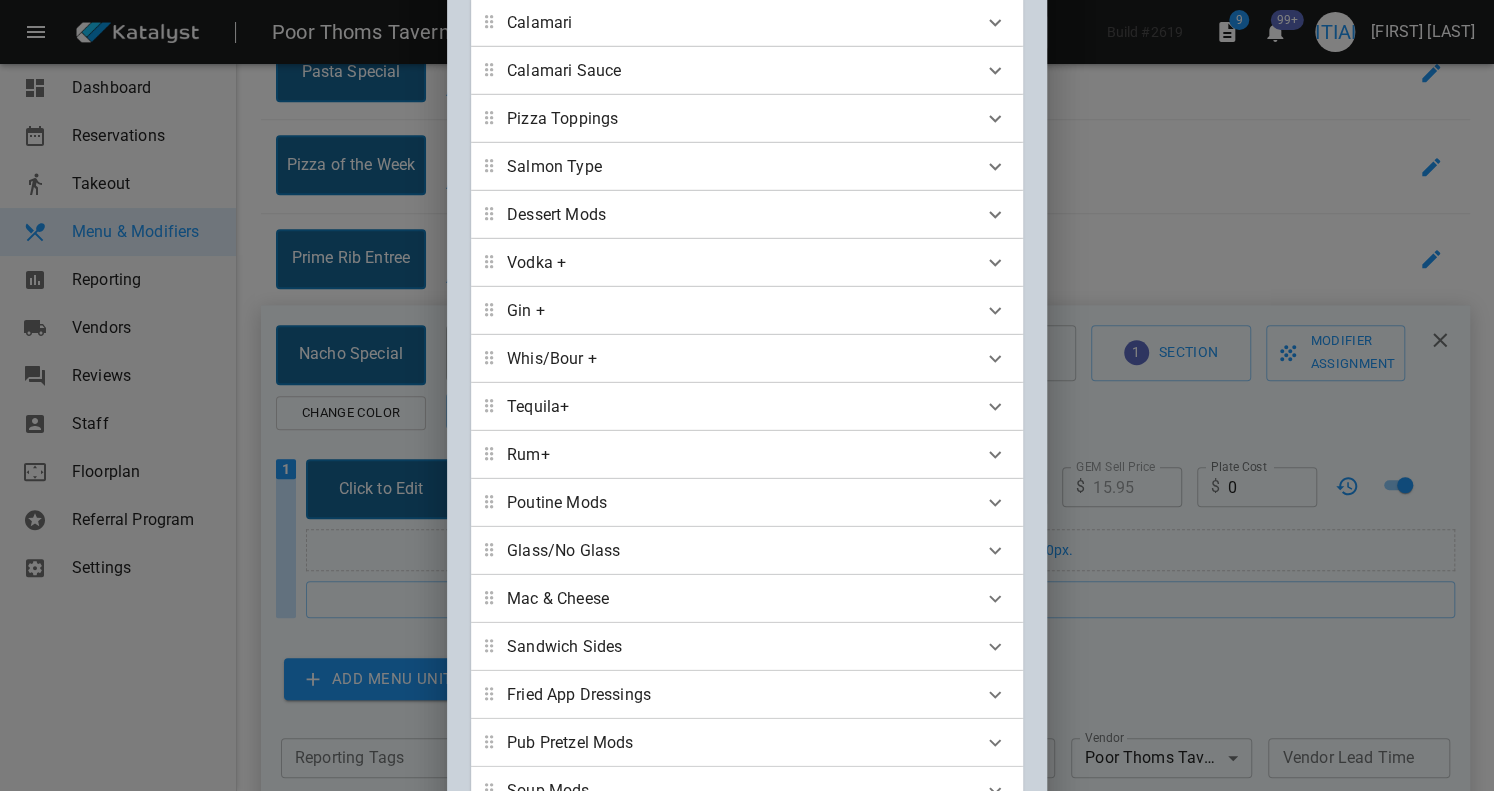 scroll, scrollTop: 2503, scrollLeft: 0, axis: vertical 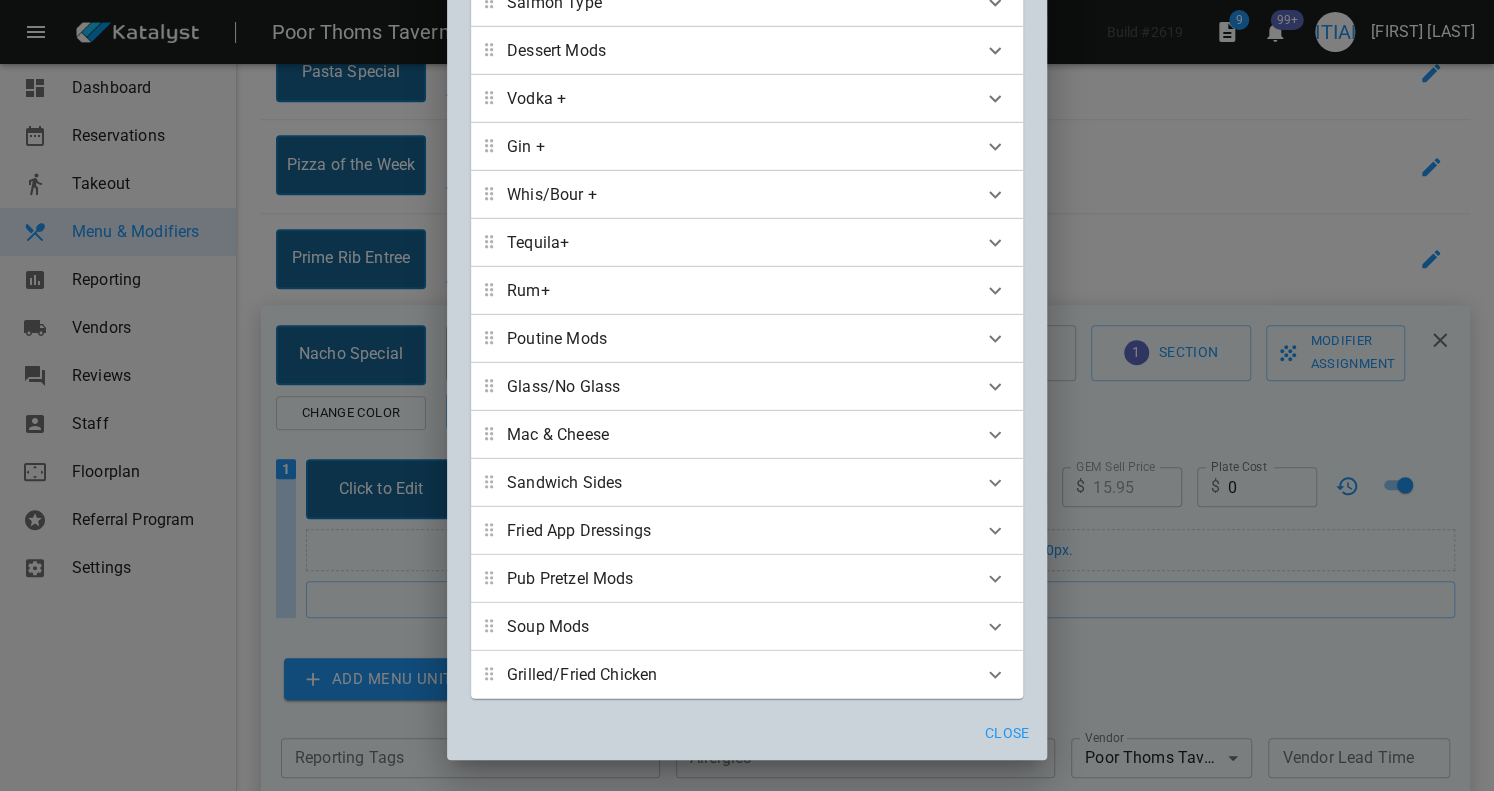 click on "Close" at bounding box center [1007, 733] 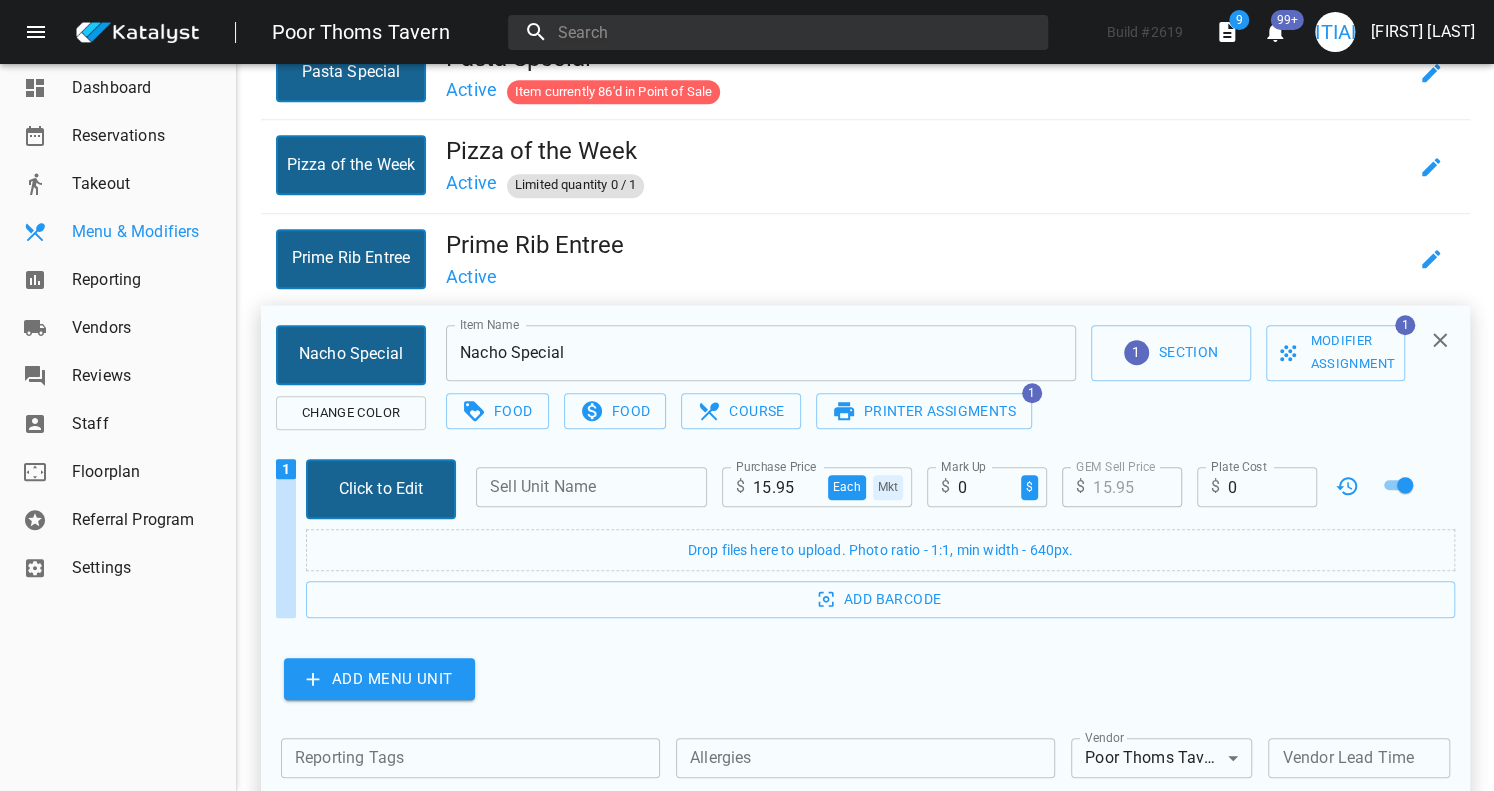 click on "Menu & Modifiers" at bounding box center (146, 232) 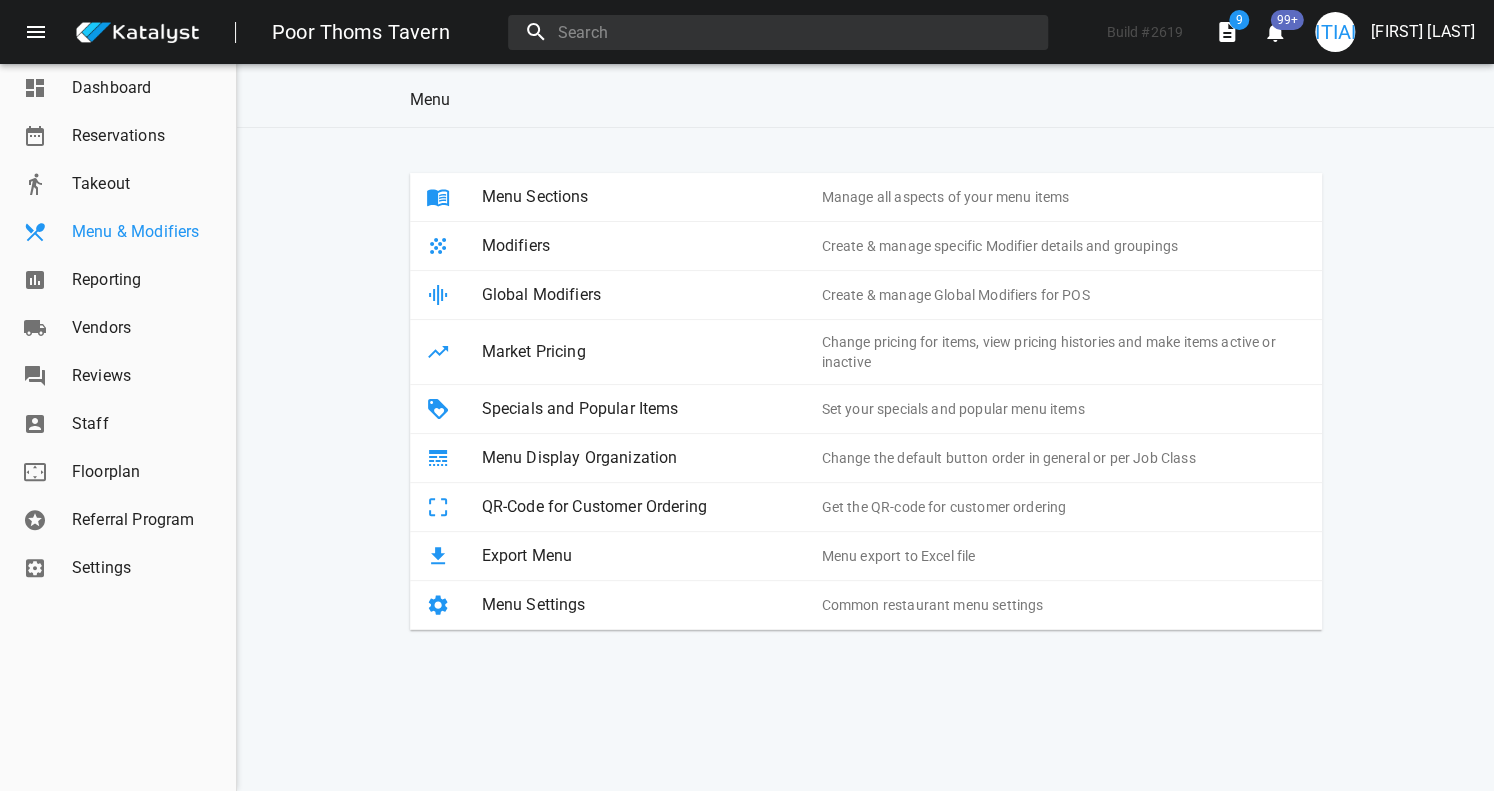 scroll, scrollTop: 0, scrollLeft: 0, axis: both 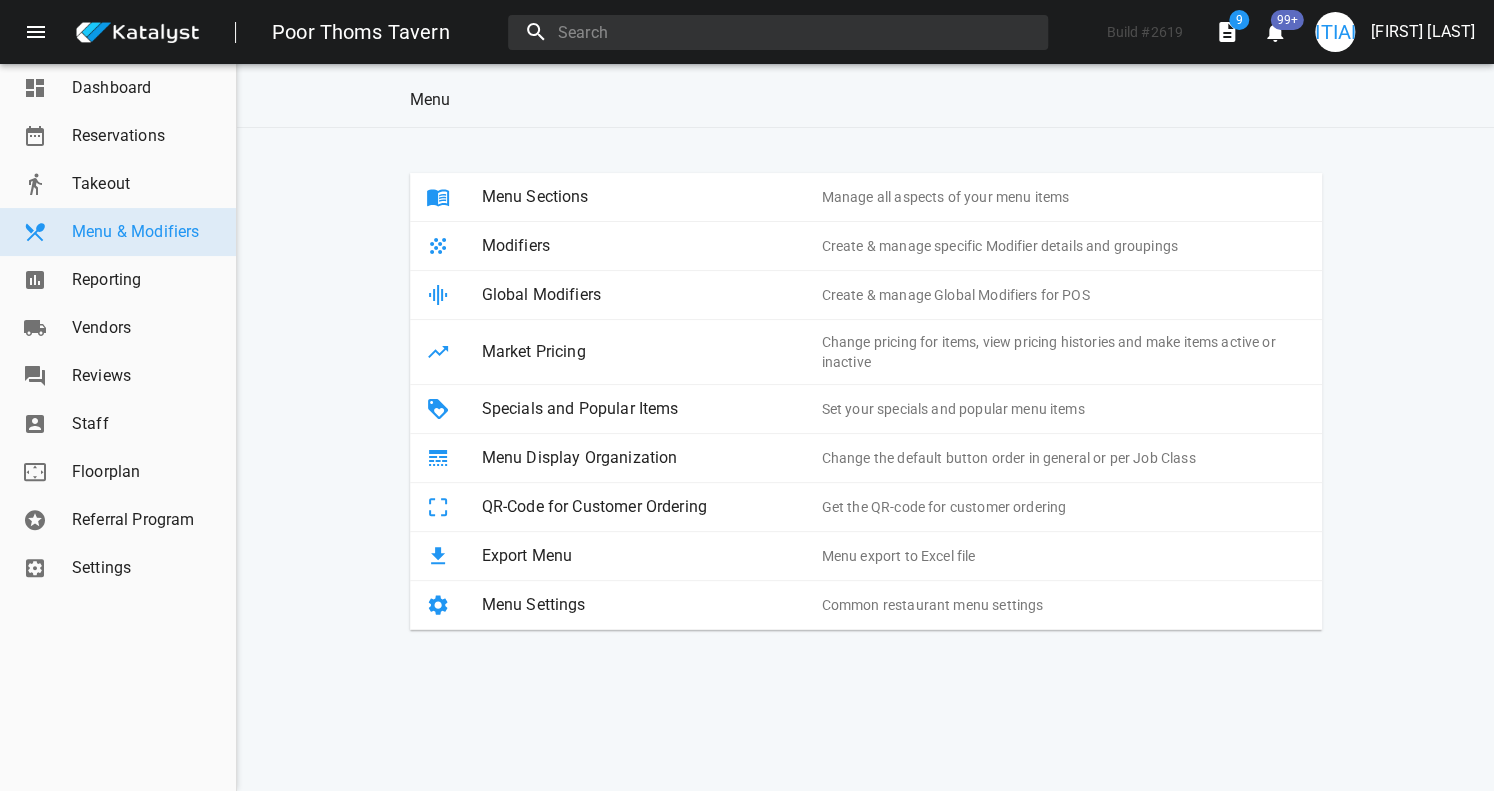 click on "Menu Sections" at bounding box center (652, 197) 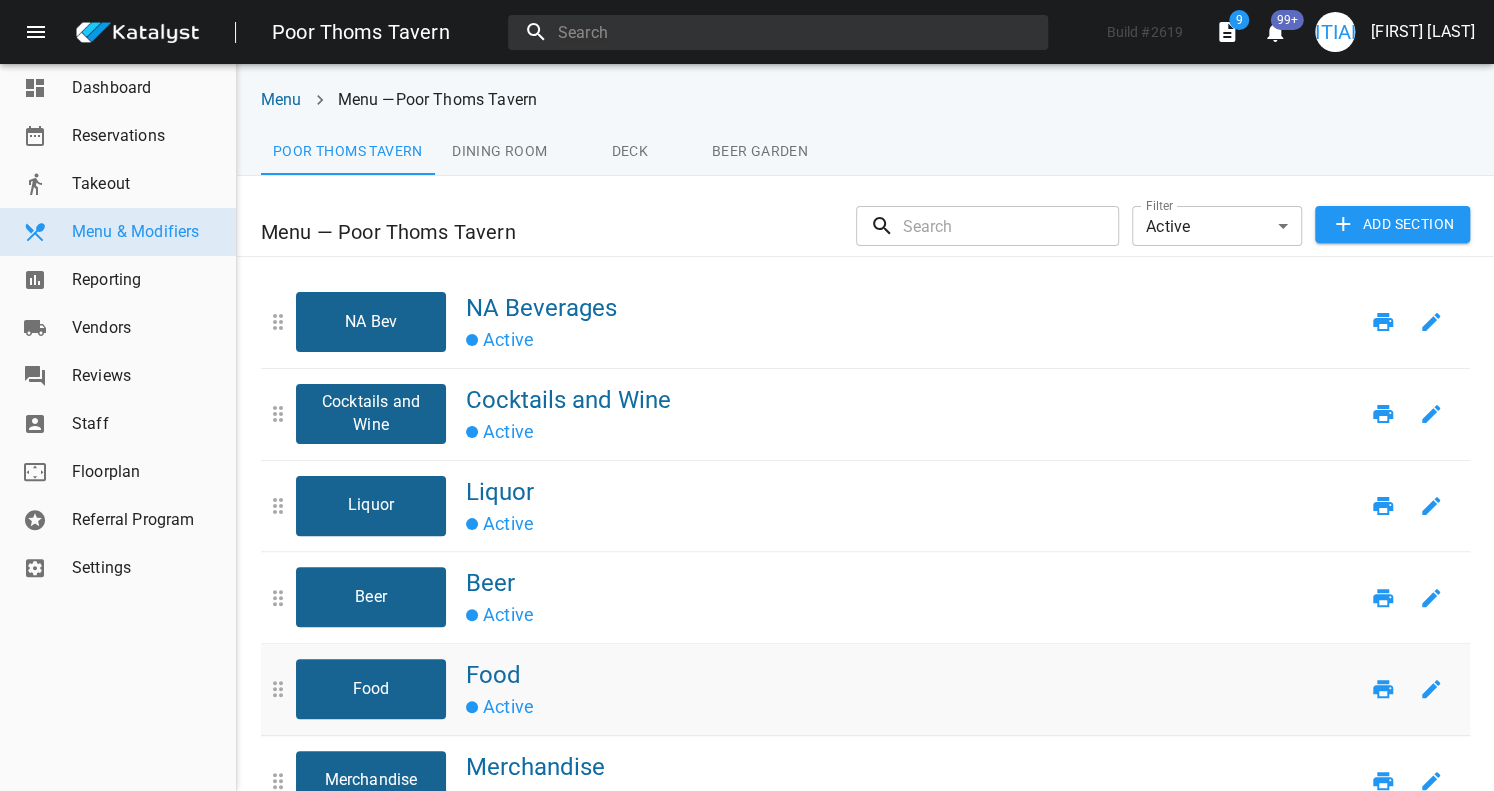 click on "Food" at bounding box center [912, 675] 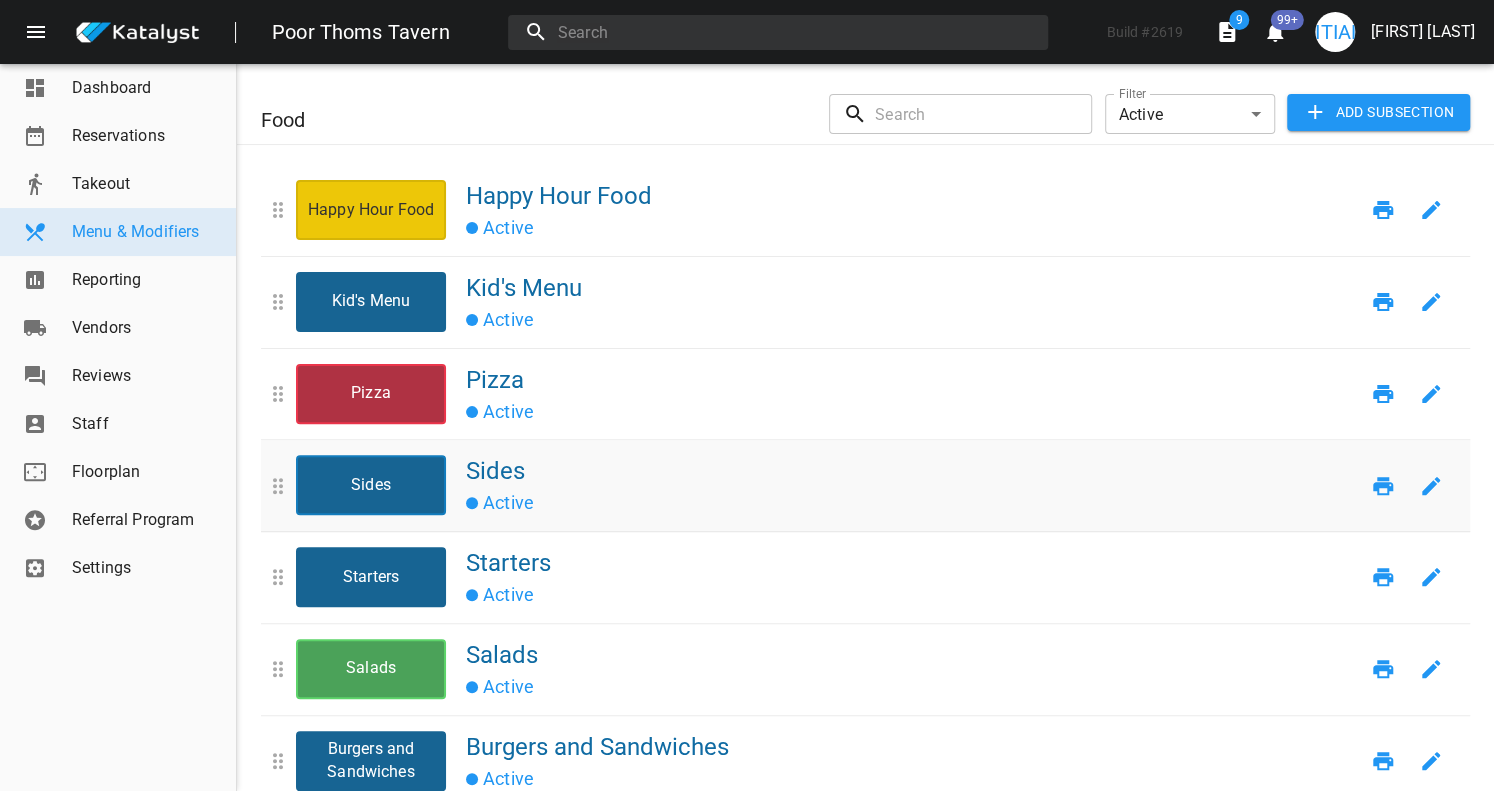 click on "Sides" at bounding box center [912, 471] 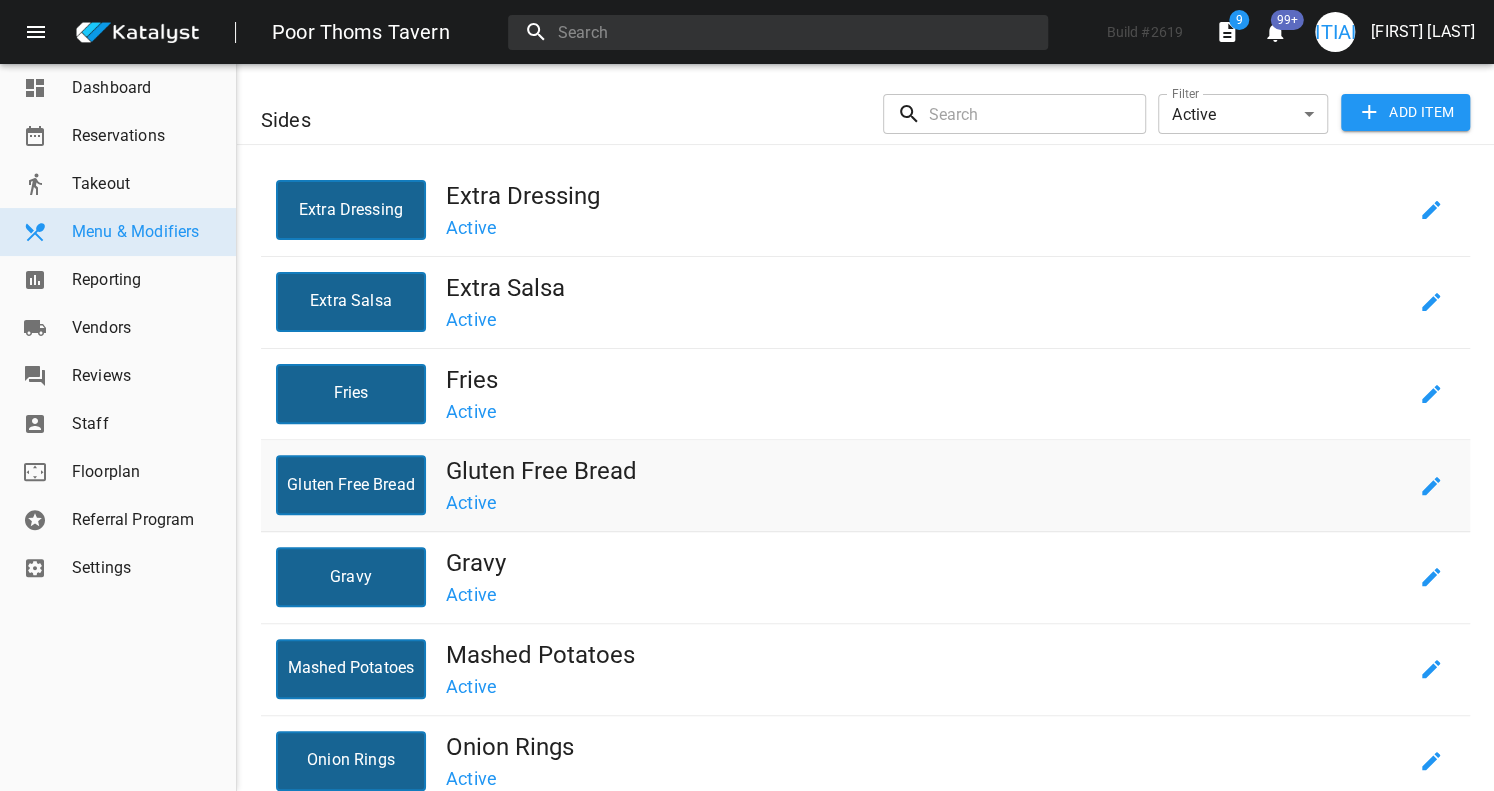 scroll, scrollTop: 422, scrollLeft: 0, axis: vertical 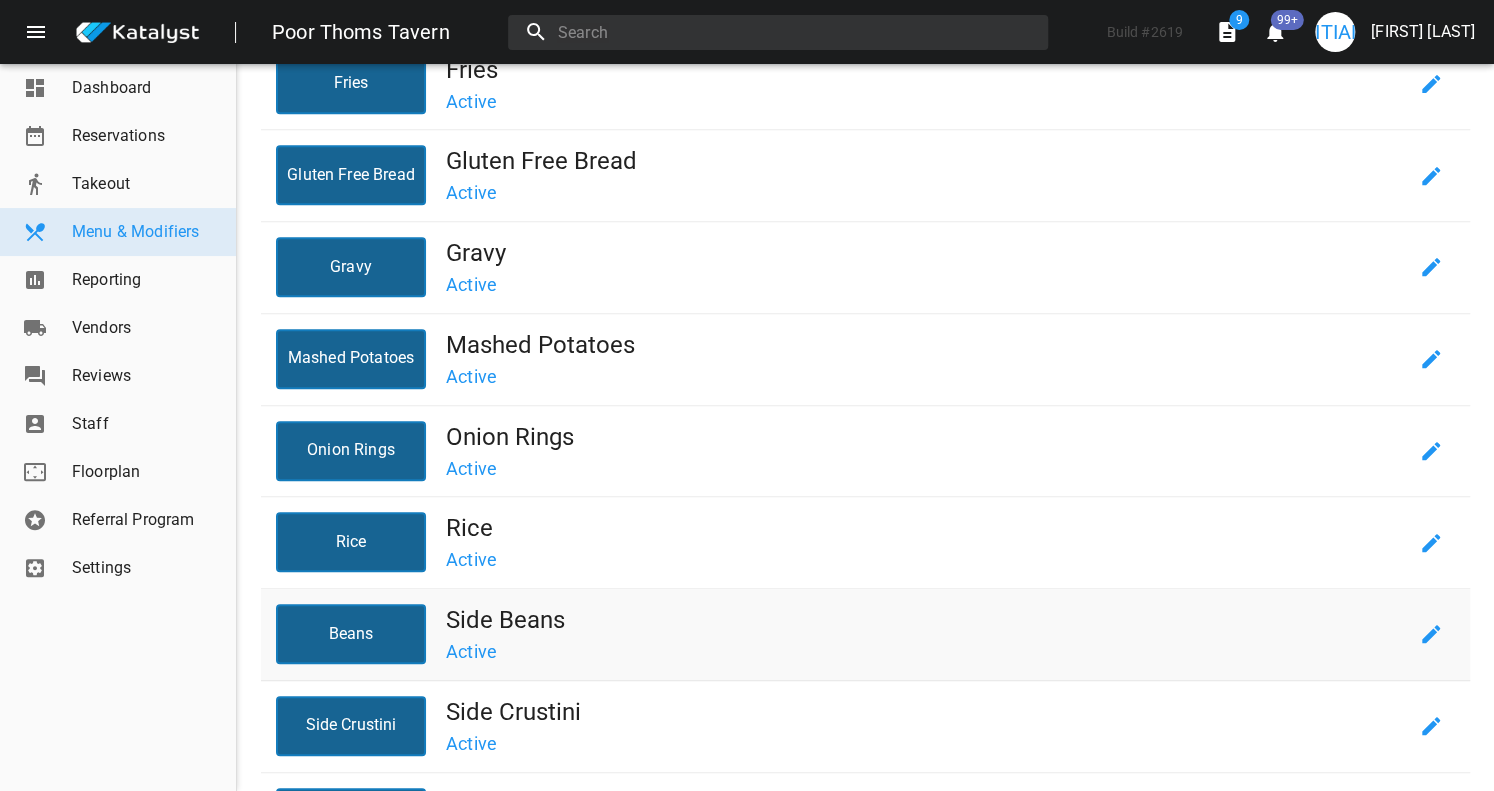 click on "Beans Side Beans Active" at bounding box center [865, 635] 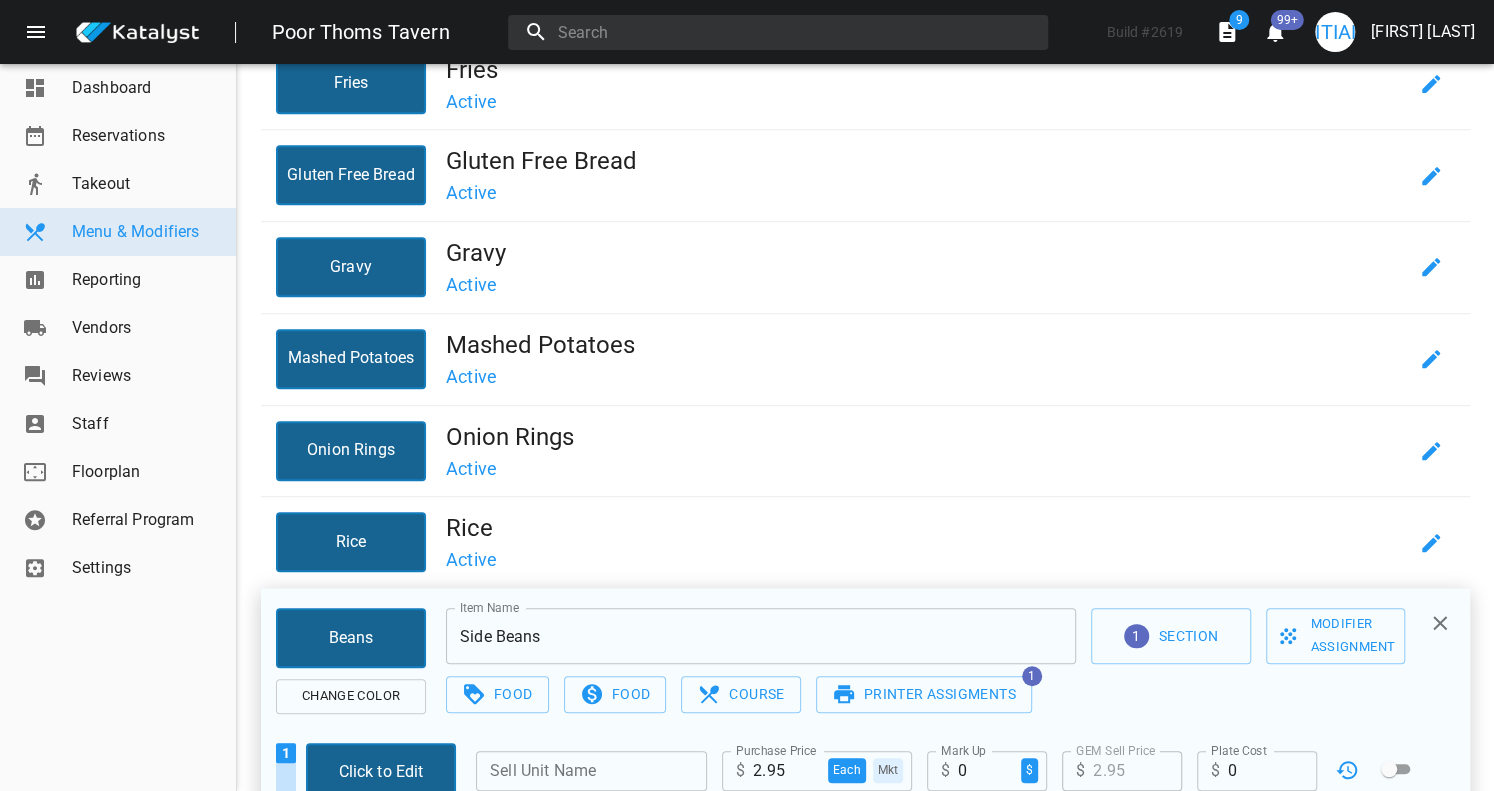 scroll, scrollTop: 635, scrollLeft: 0, axis: vertical 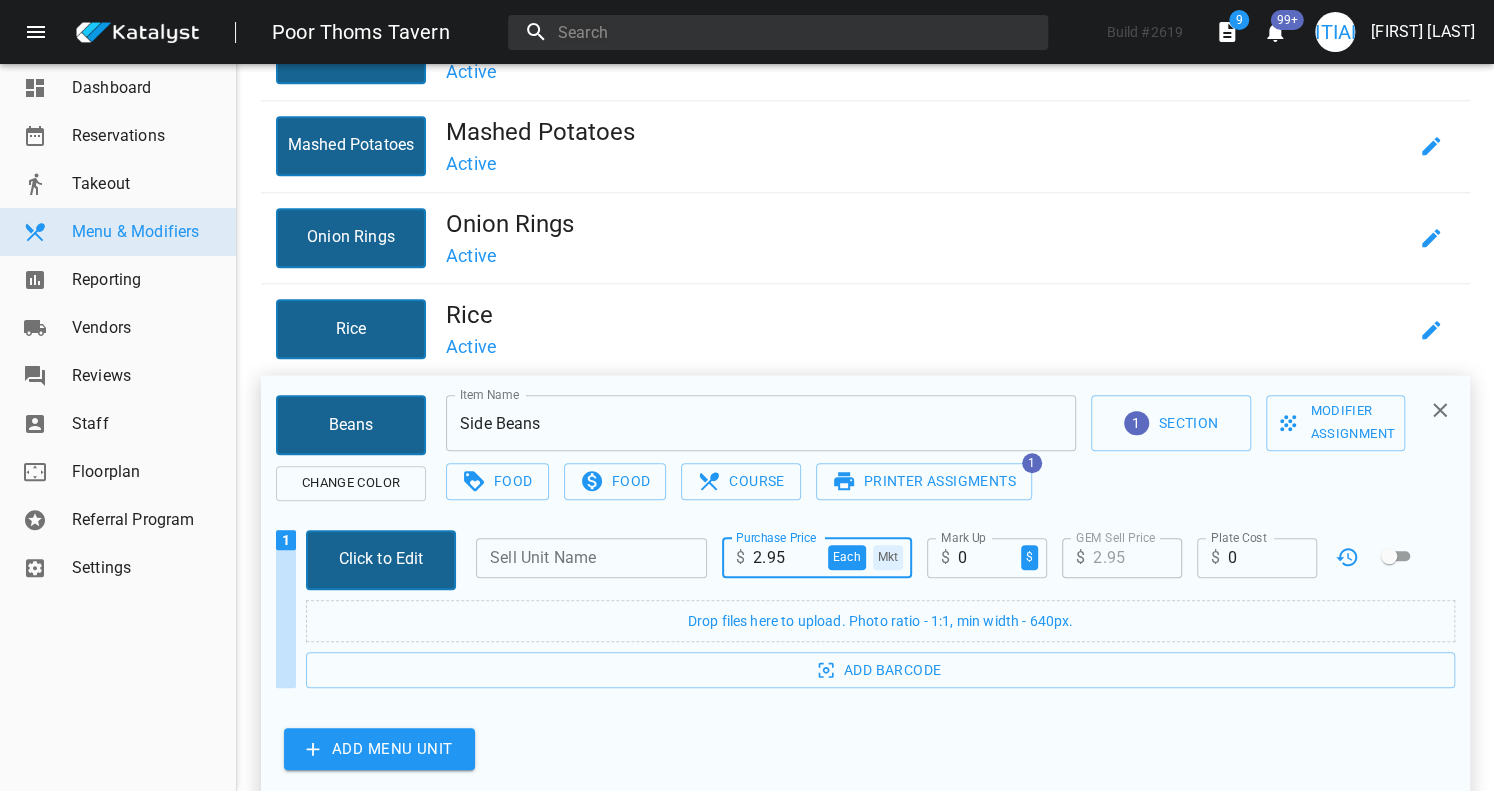 click on "2.95" at bounding box center (786, 558) 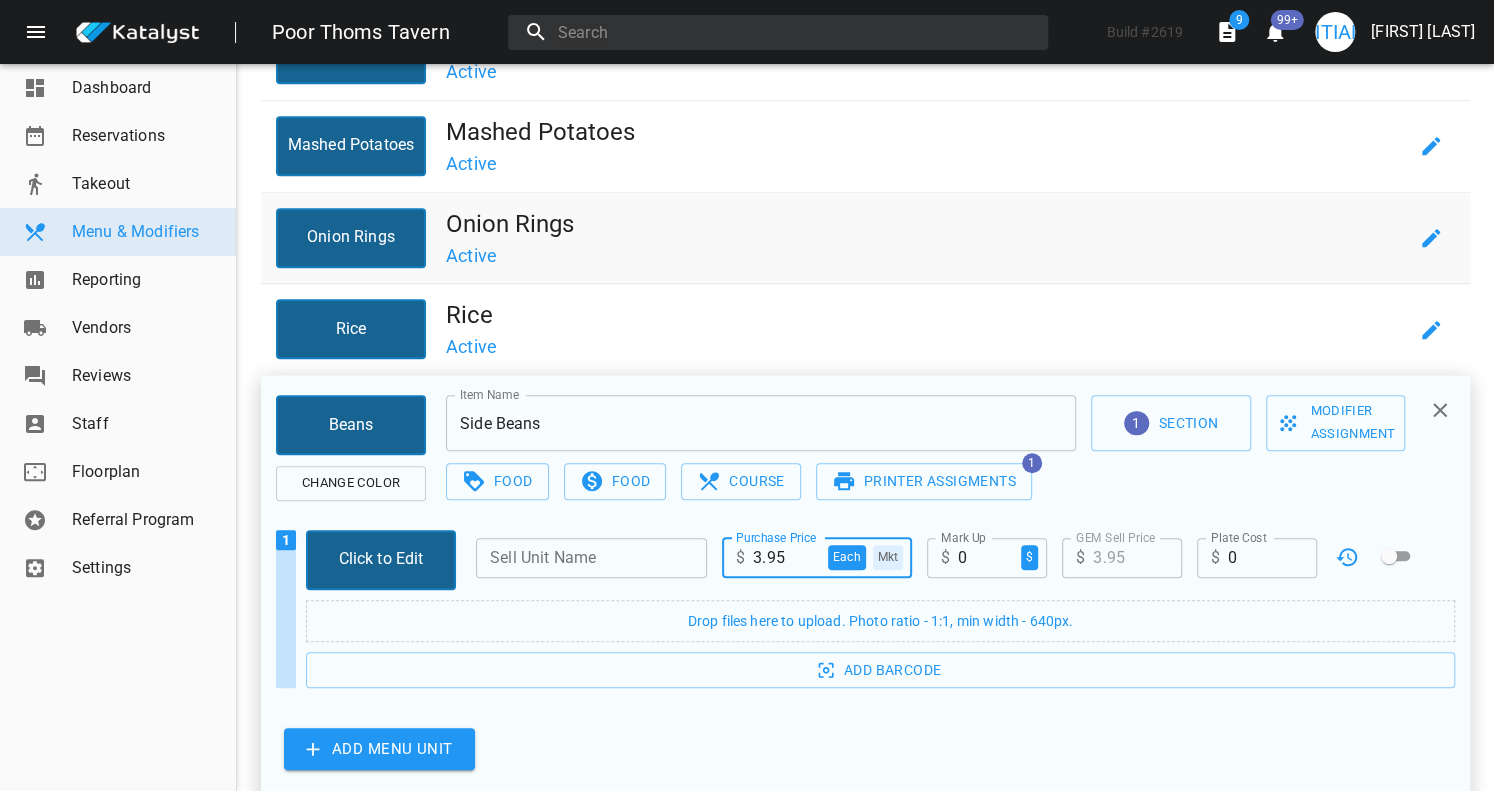 type on "3.95" 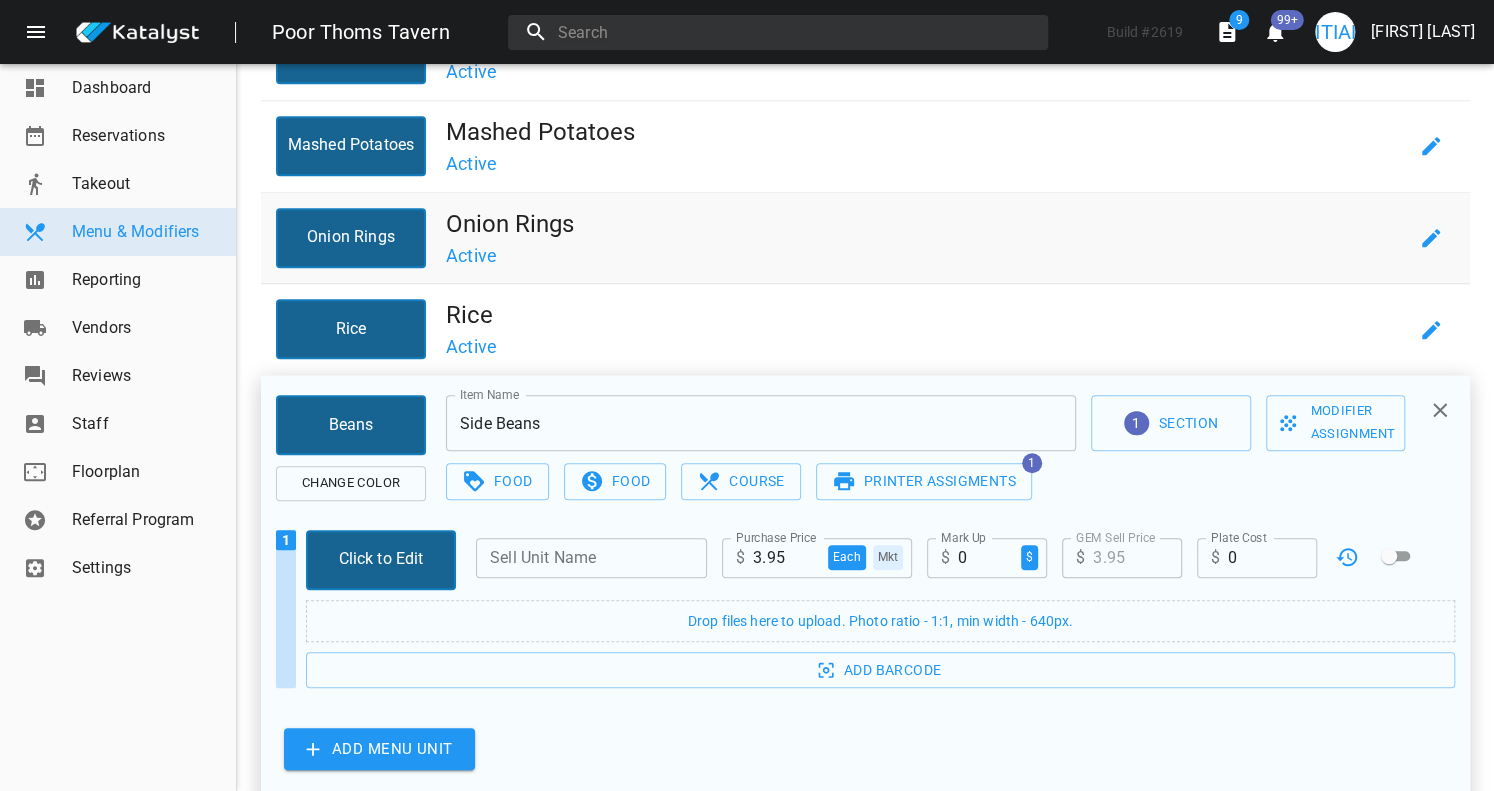click on "Onion Rings" at bounding box center [926, 224] 